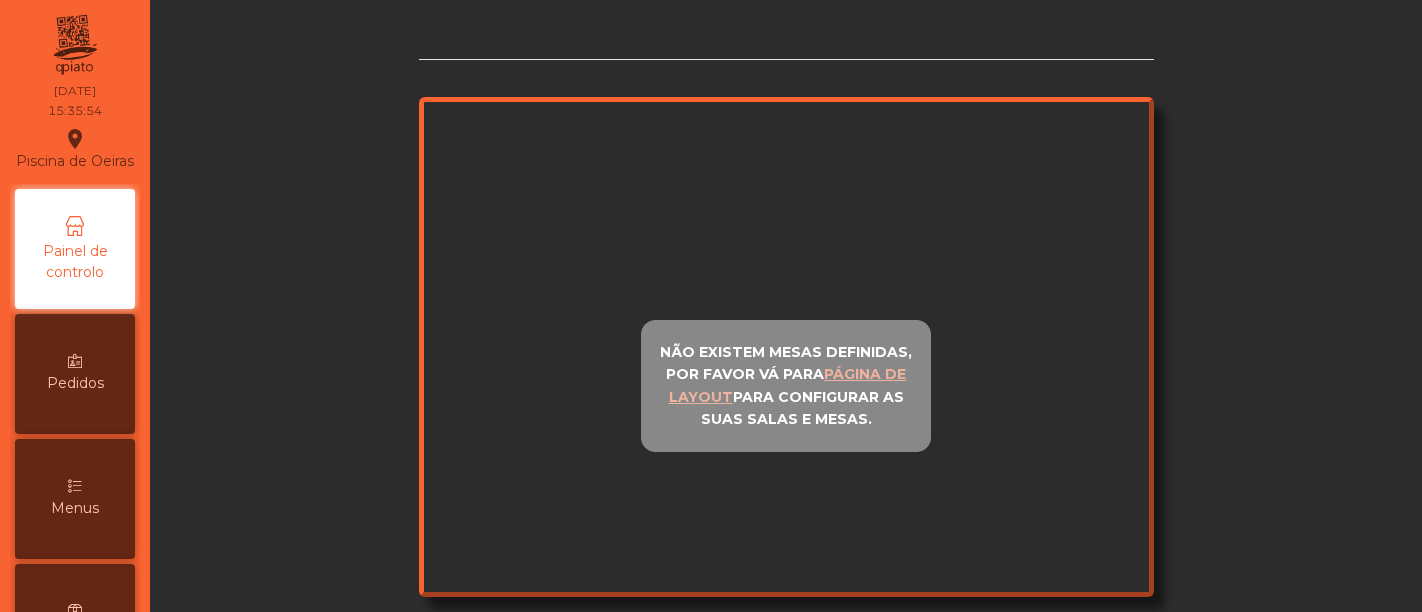 scroll, scrollTop: 0, scrollLeft: 0, axis: both 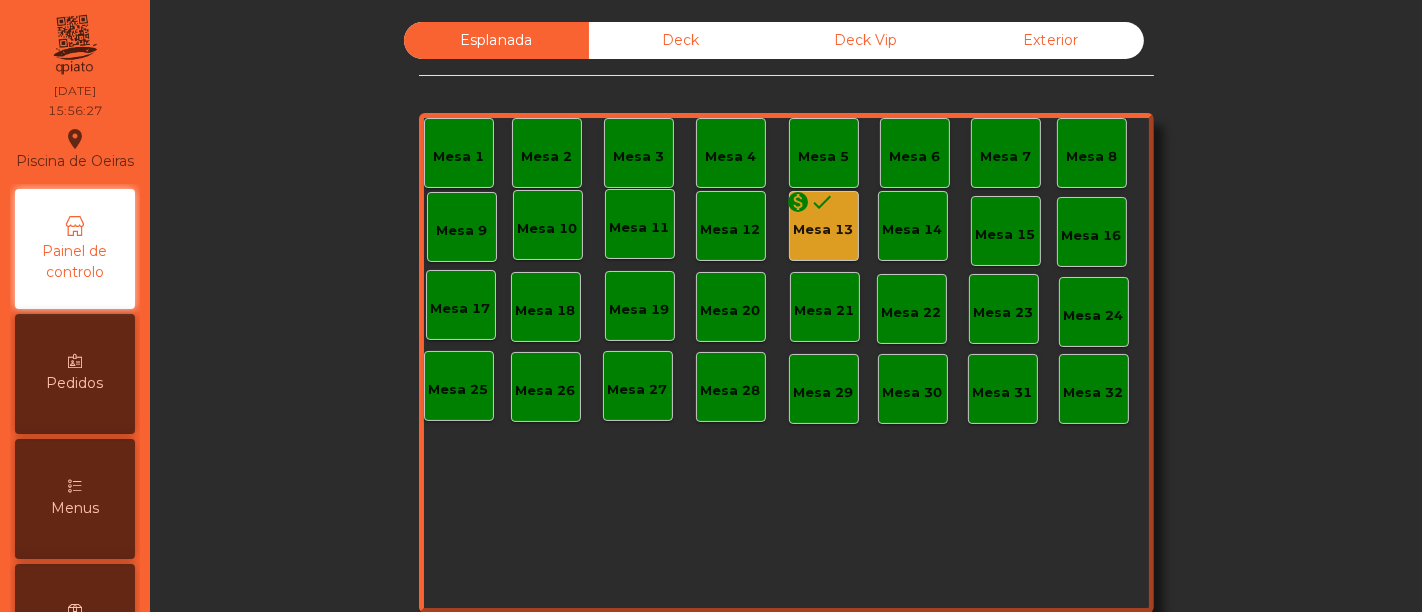 click on "Menus" at bounding box center [75, 499] 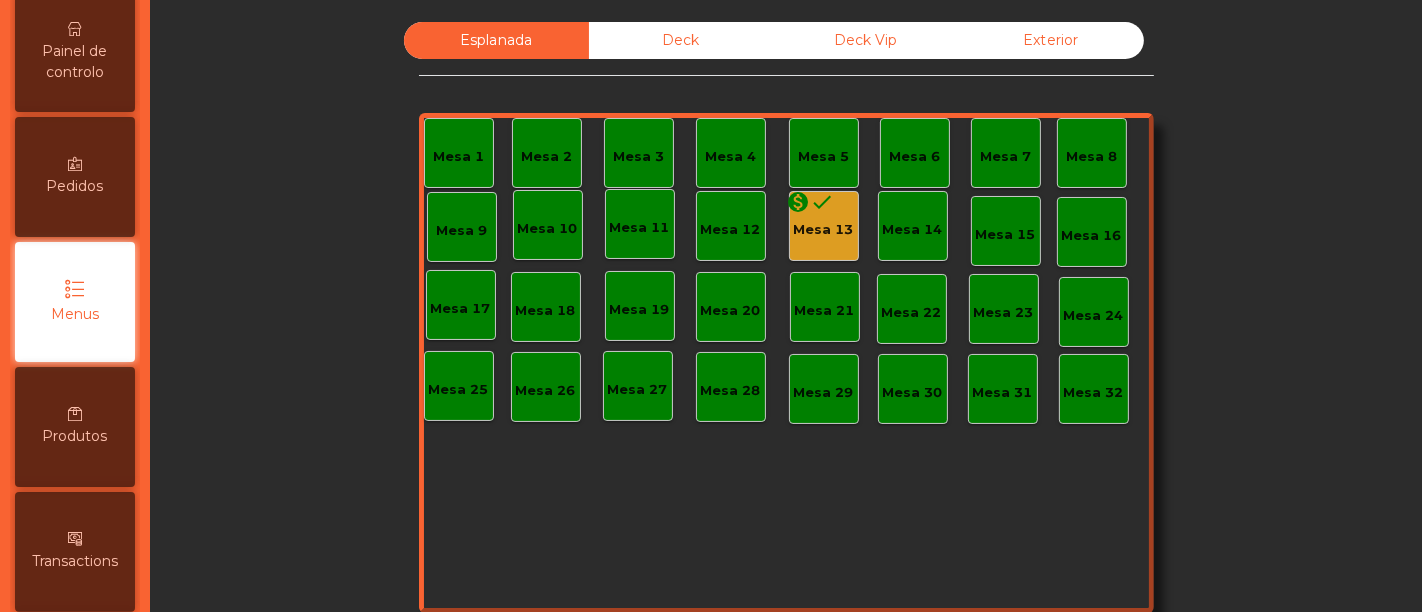 scroll, scrollTop: 208, scrollLeft: 0, axis: vertical 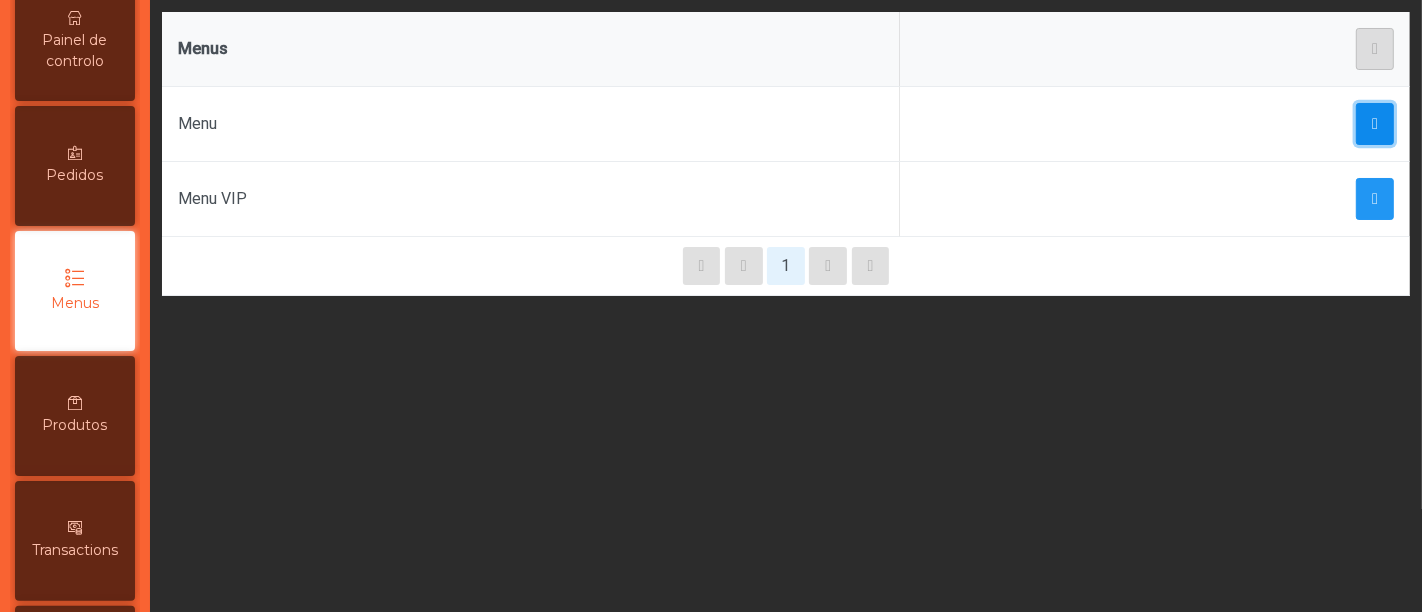 click 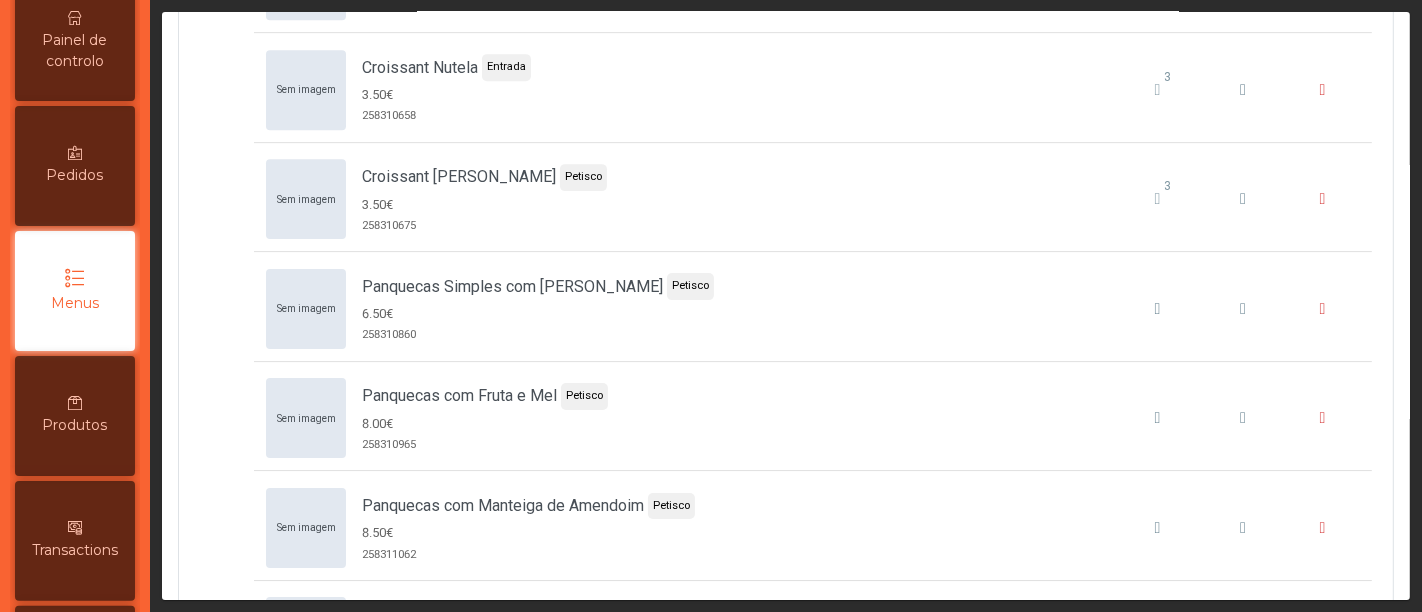 scroll, scrollTop: 5441, scrollLeft: 0, axis: vertical 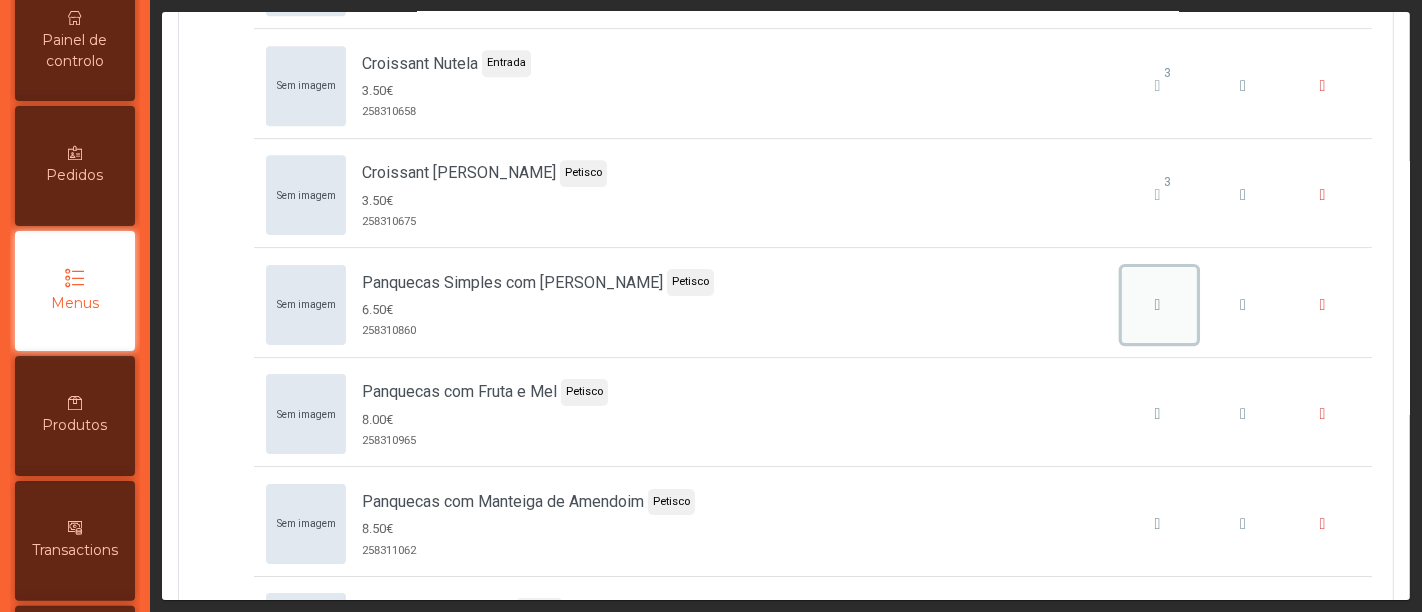 click 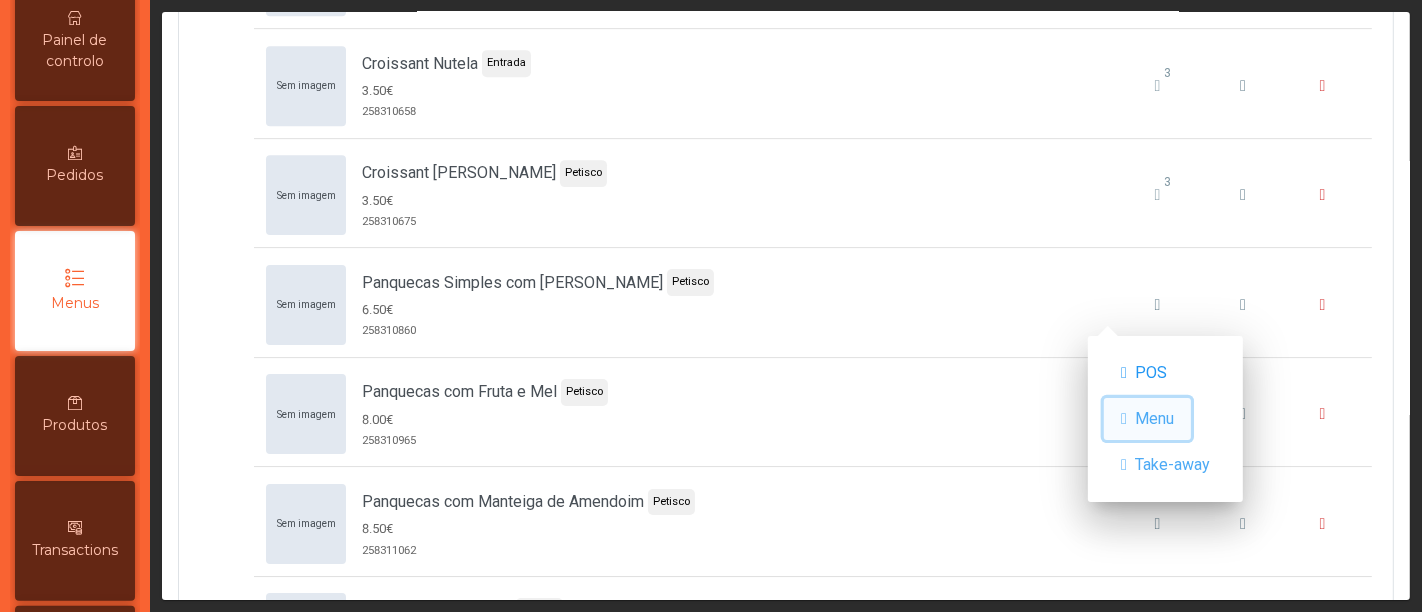 click on "Menu" at bounding box center [1147, 419] 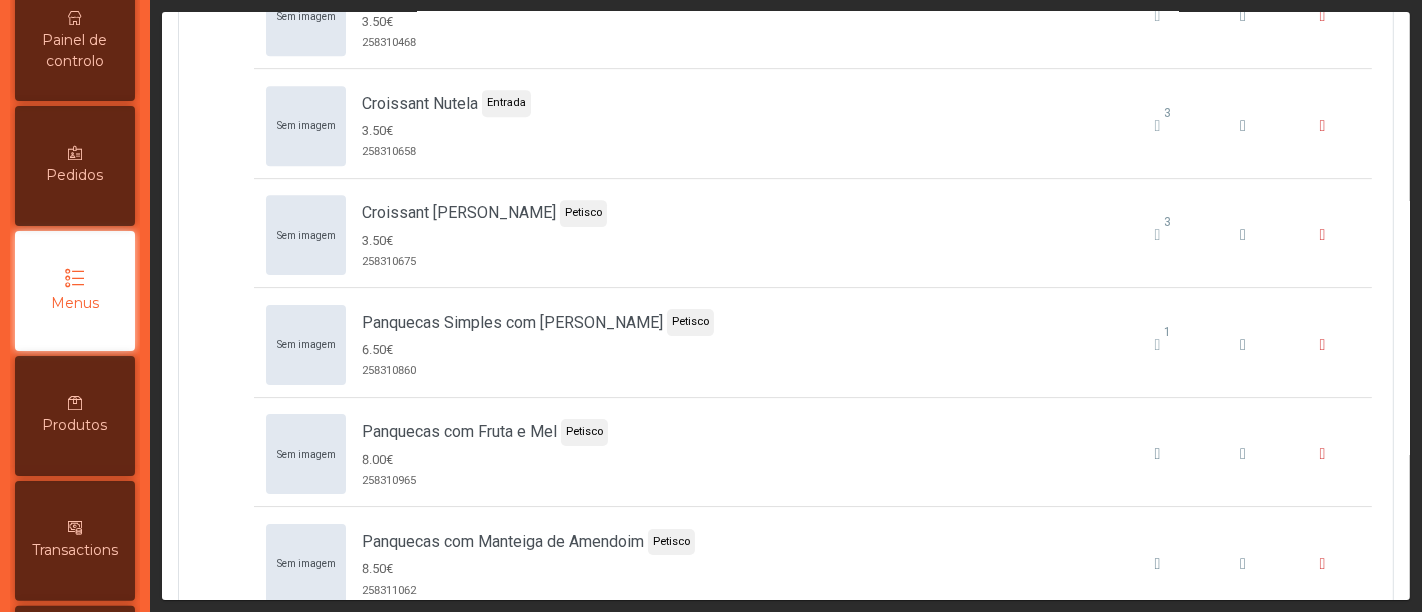 scroll, scrollTop: 5408, scrollLeft: 0, axis: vertical 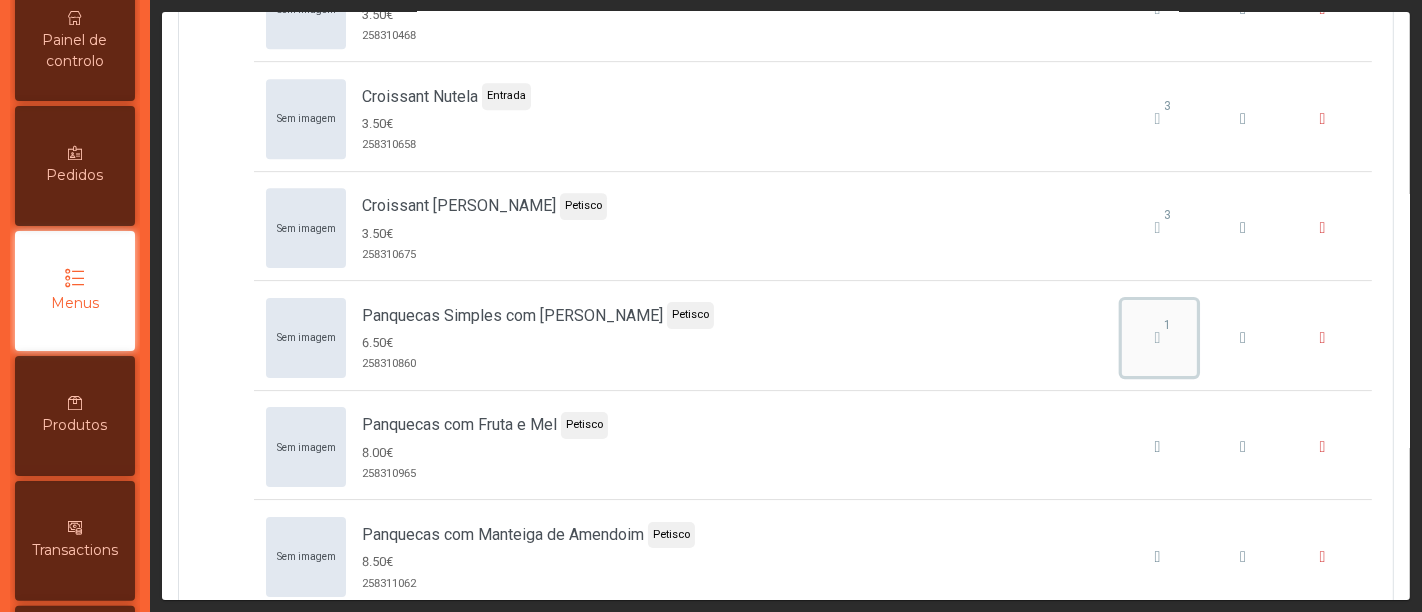 click on "1" 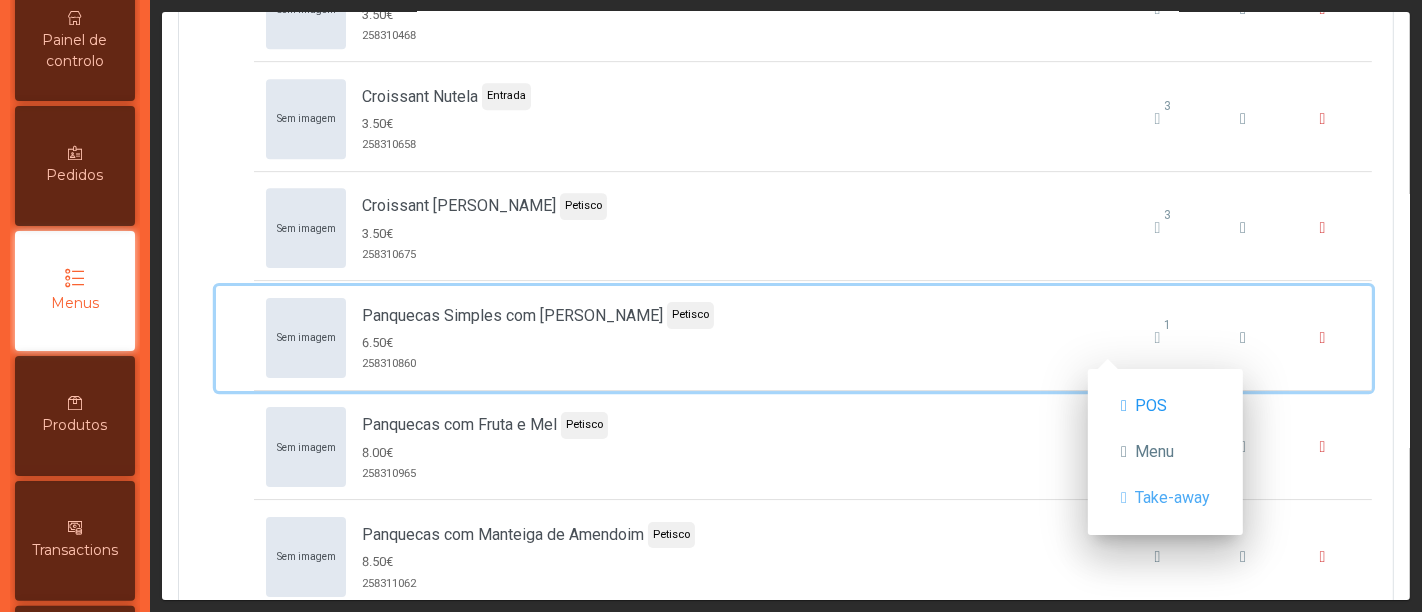 click on "Sem imagem   Panquecas Simples com [PERSON_NAME]  6.50€   258310860   1" 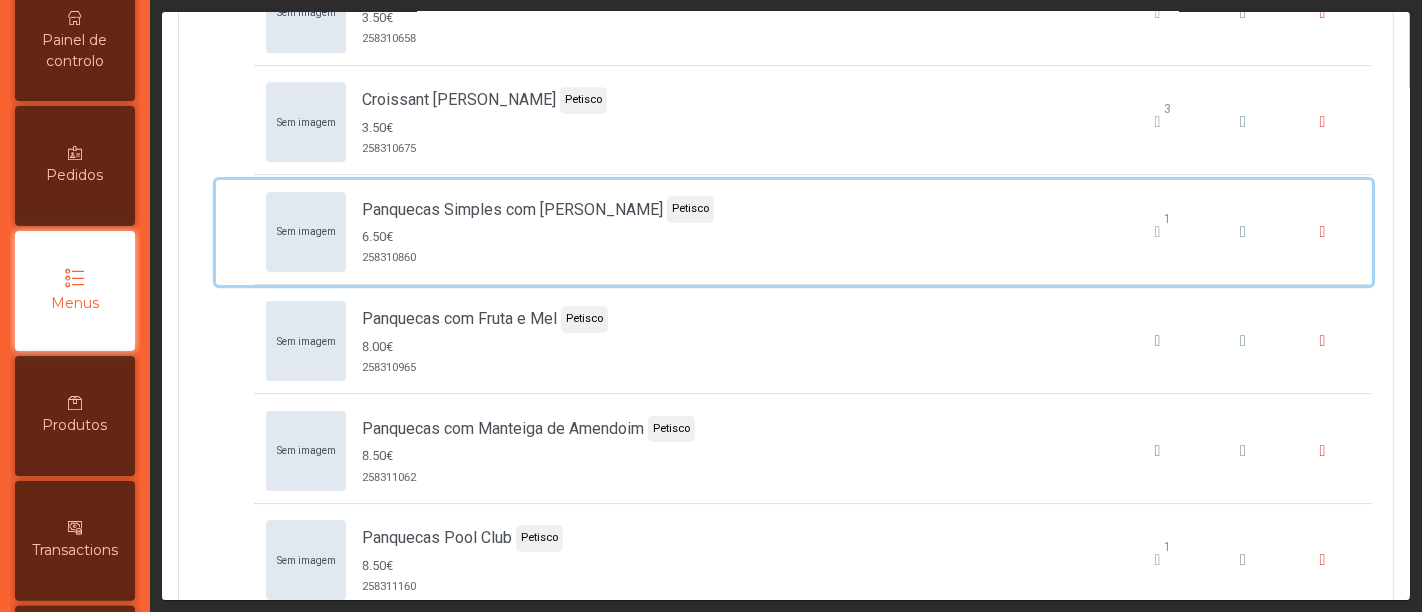 scroll, scrollTop: 5528, scrollLeft: 0, axis: vertical 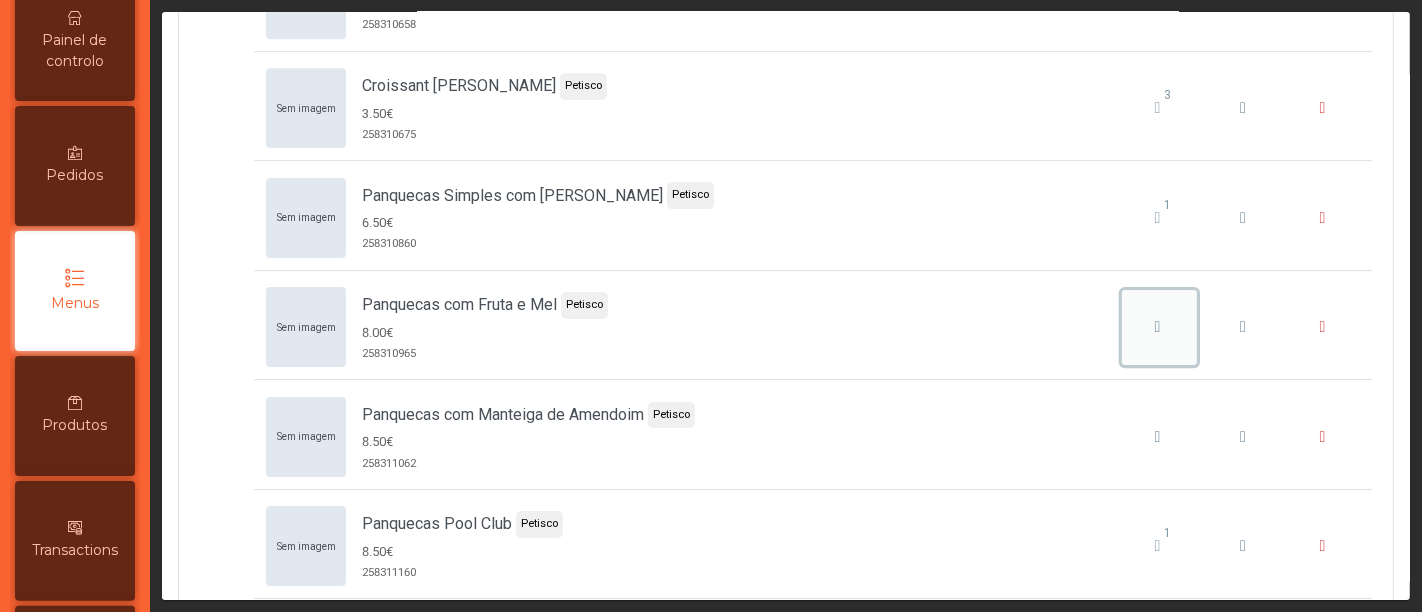 click 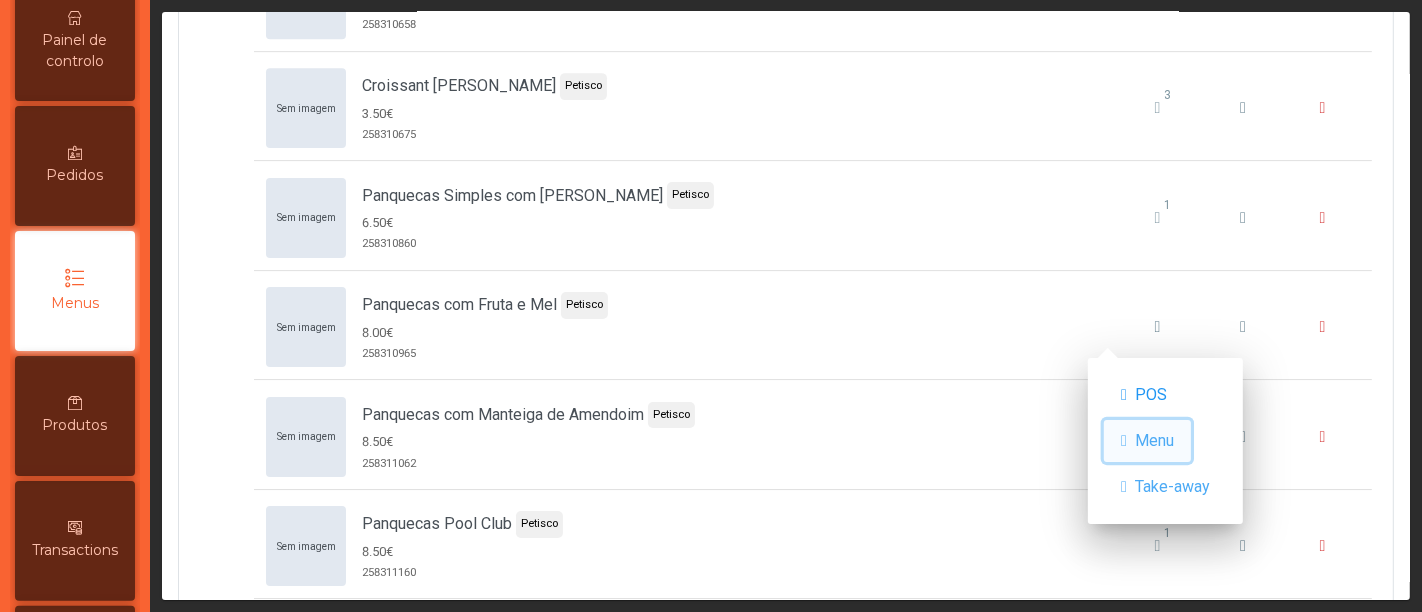 click on "Menu" at bounding box center (1154, 441) 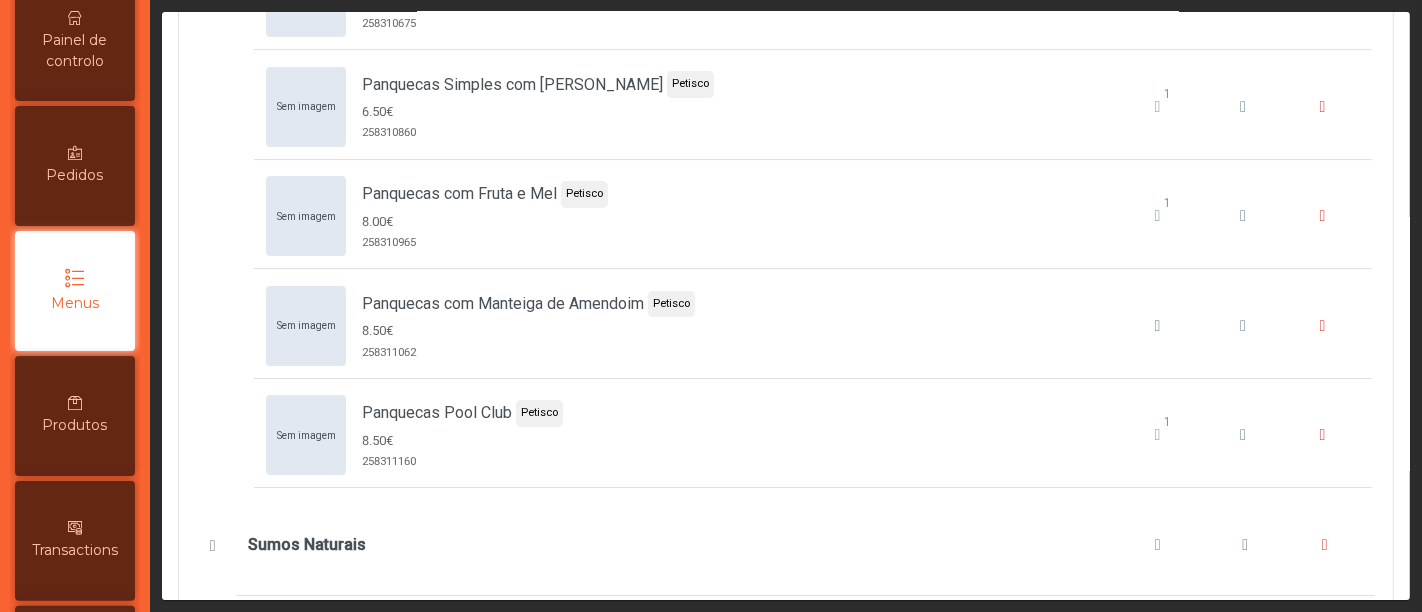 scroll, scrollTop: 5637, scrollLeft: 0, axis: vertical 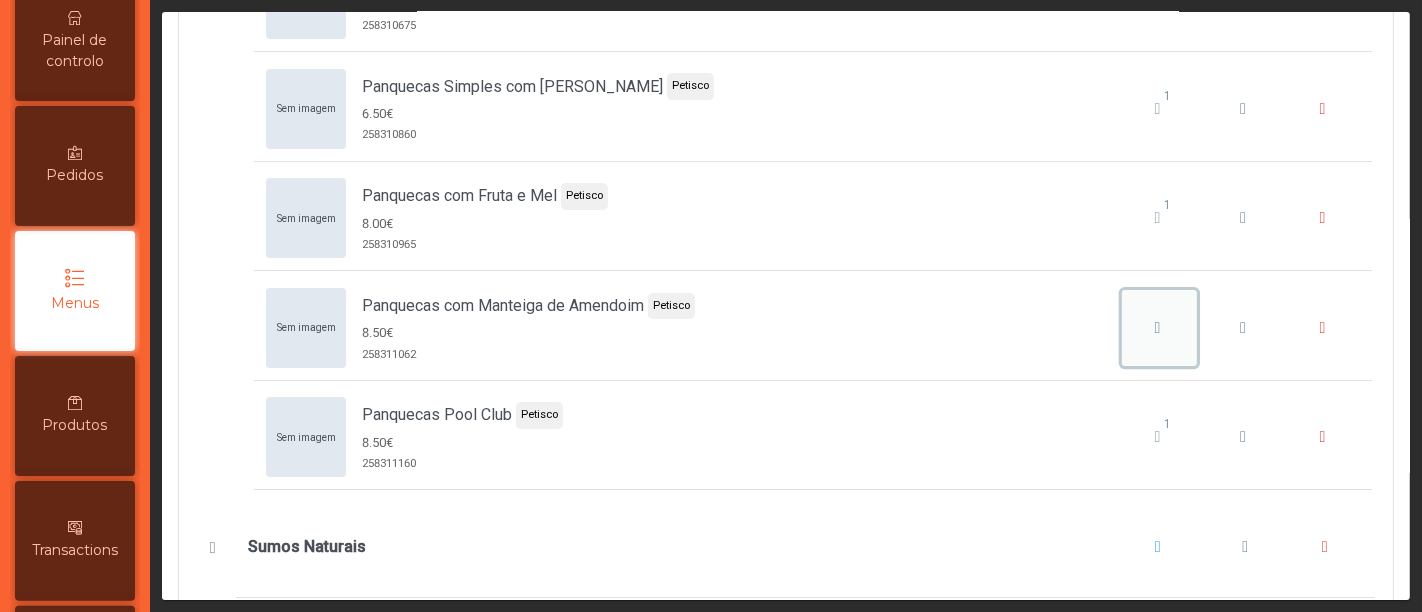click 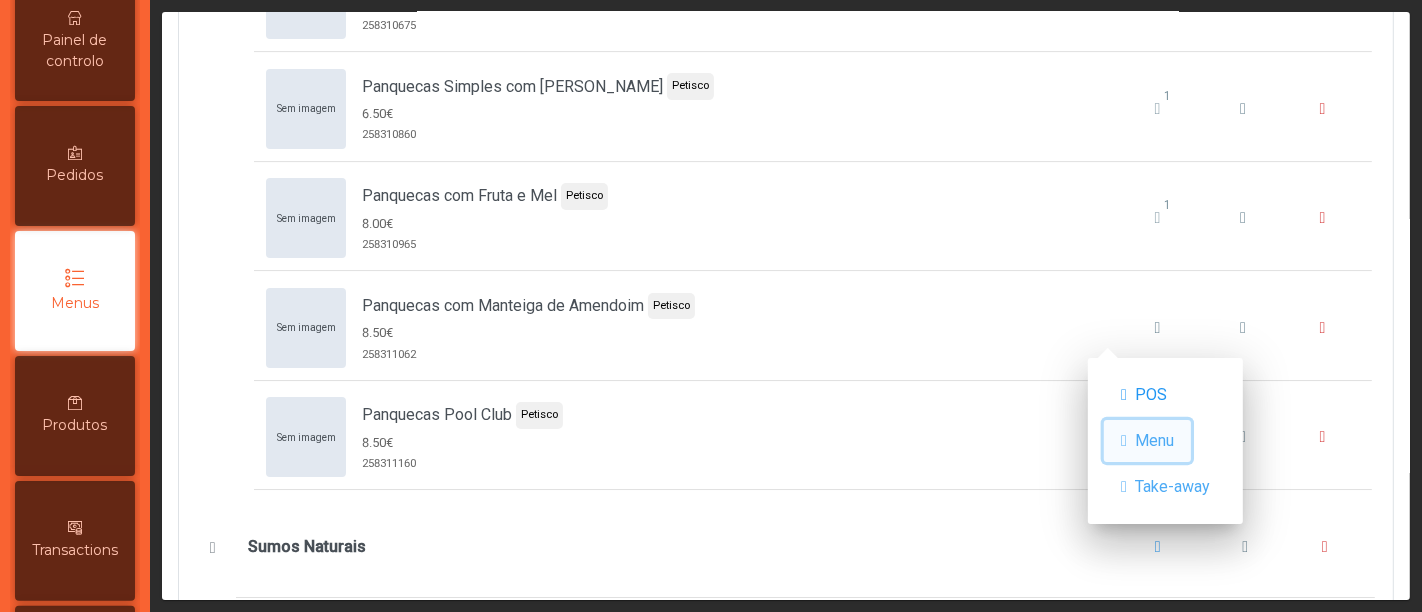 click on "Menu" at bounding box center [1154, 441] 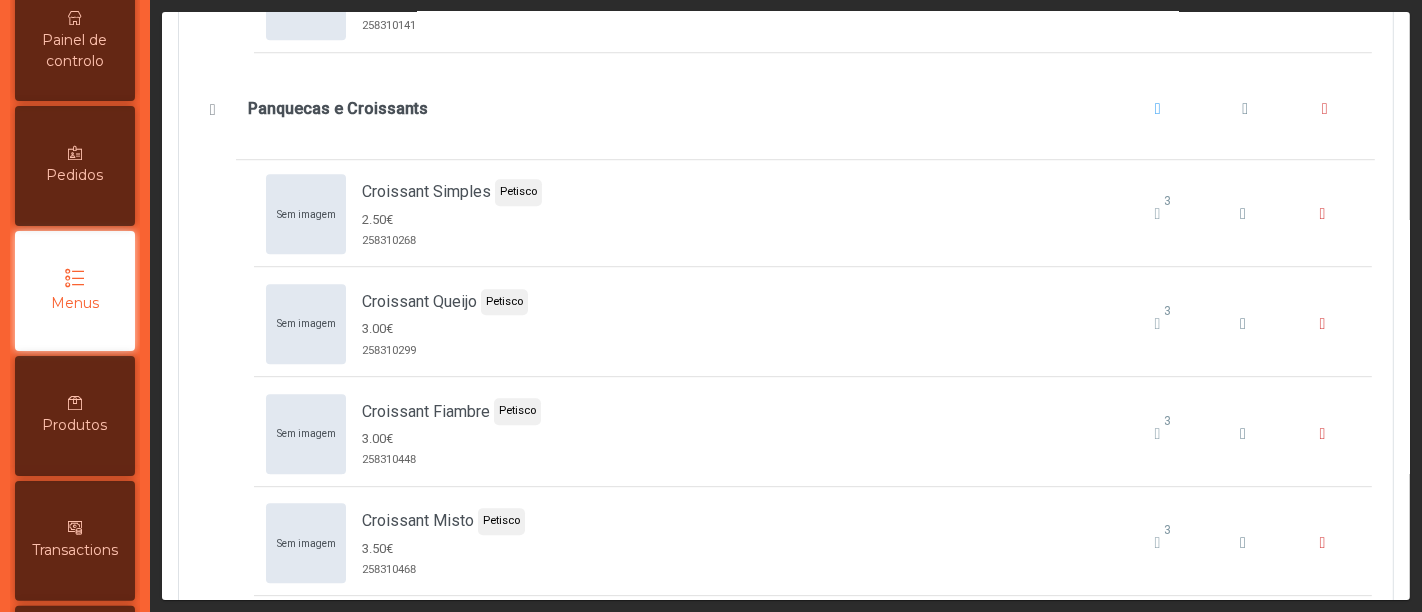 scroll, scrollTop: 4873, scrollLeft: 0, axis: vertical 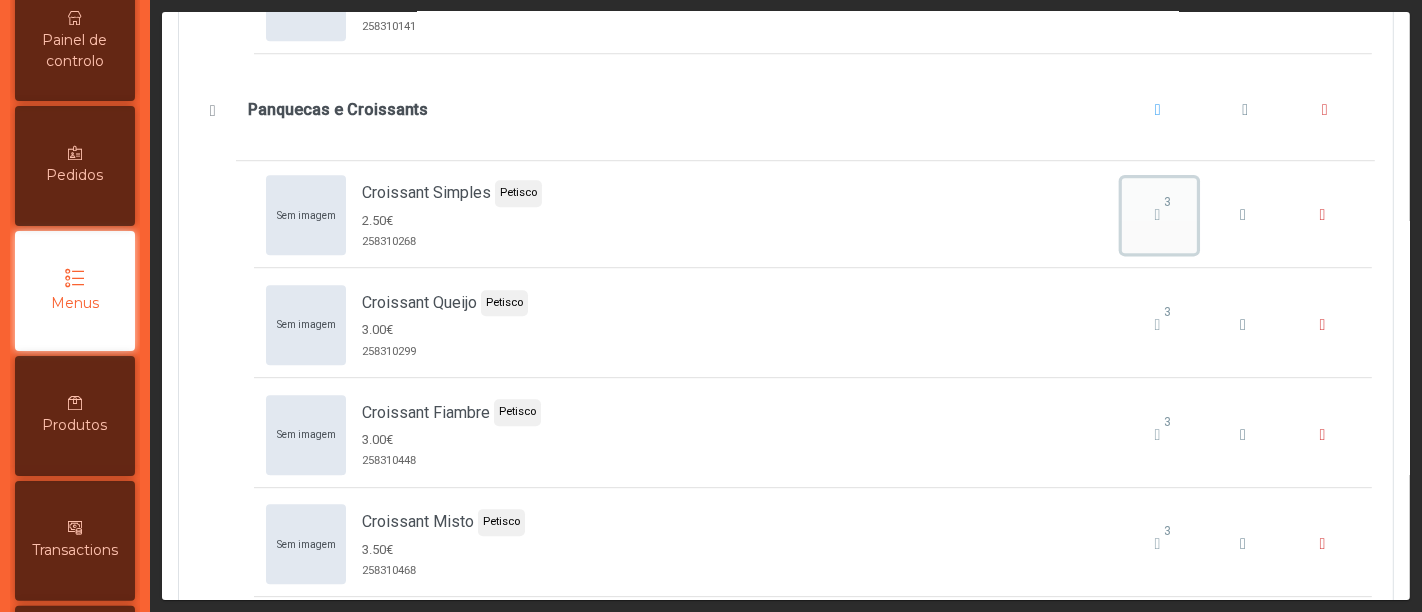 click on "3" 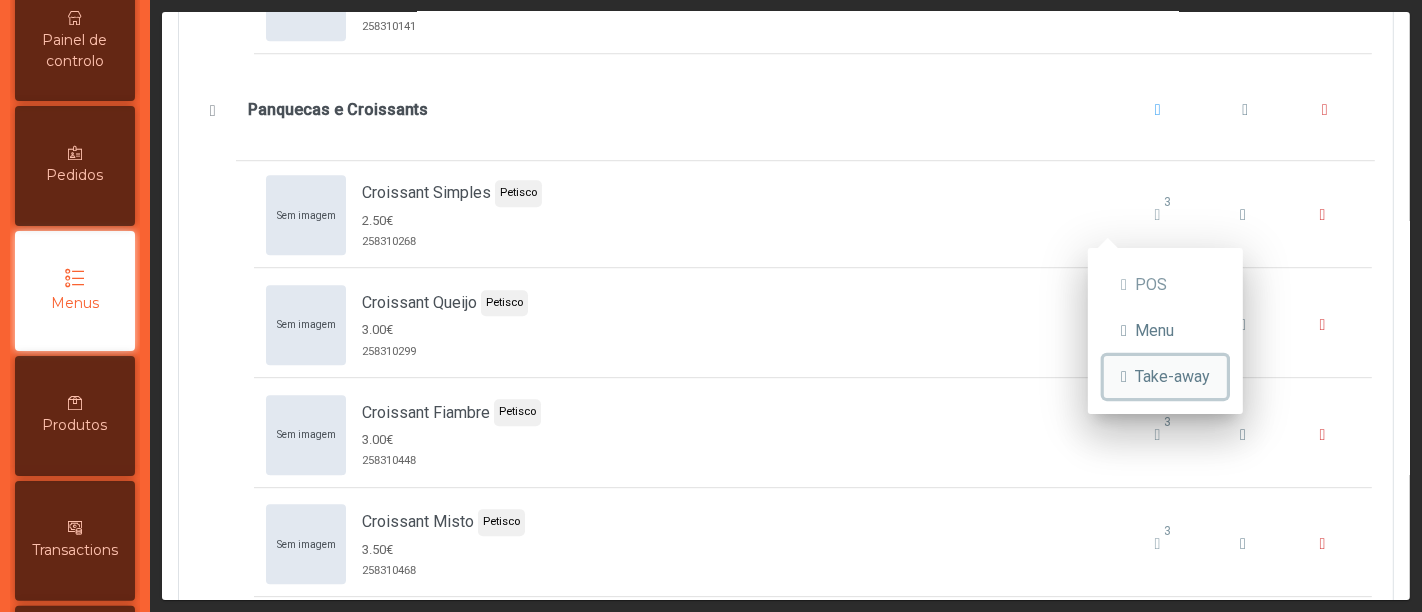 click on "Take-away" at bounding box center [1172, 377] 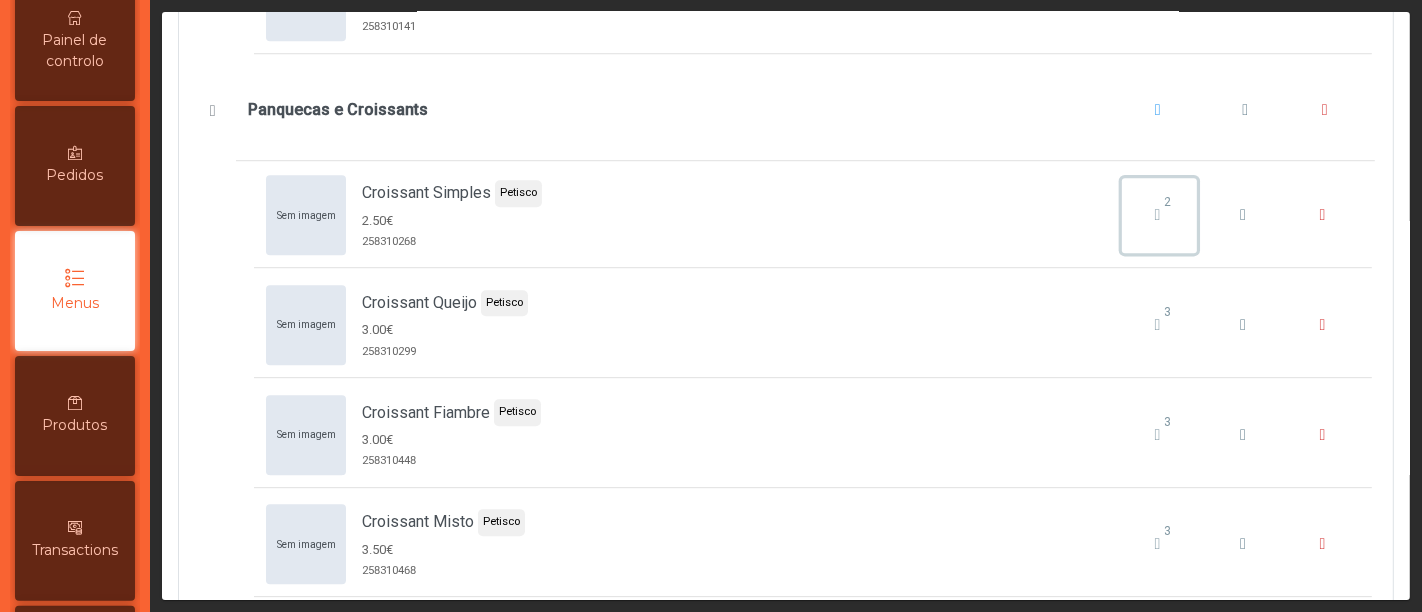 click 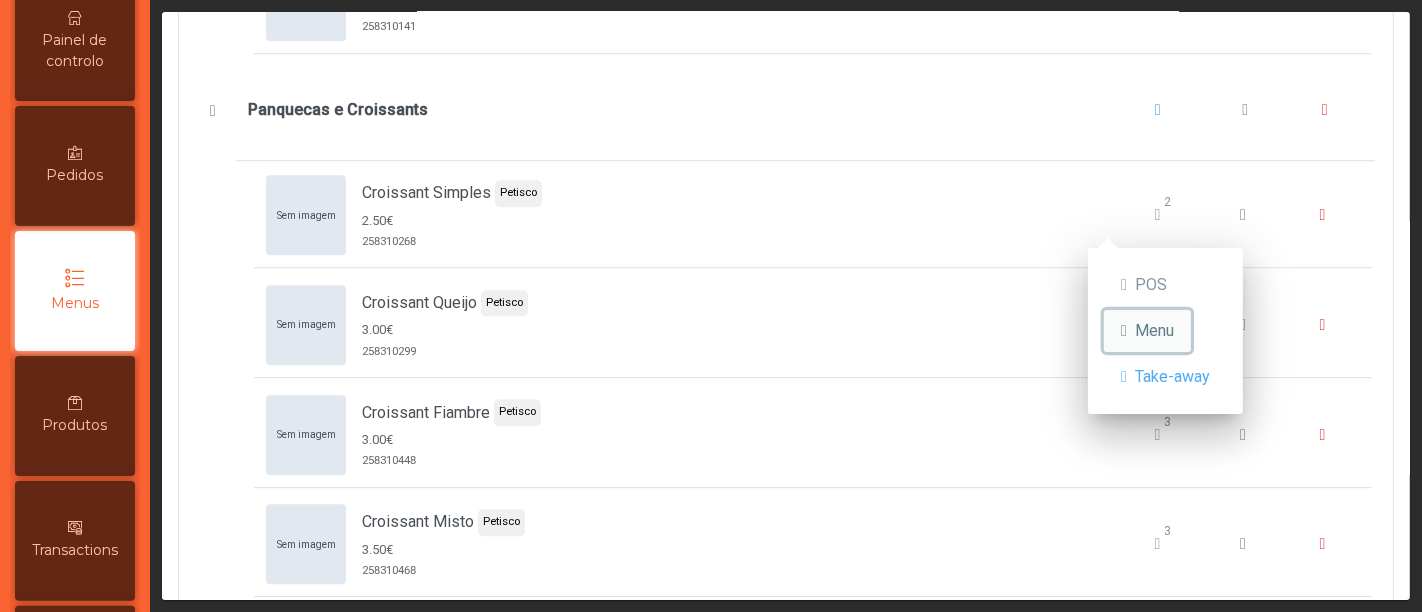 click on "Menu" at bounding box center [1154, 331] 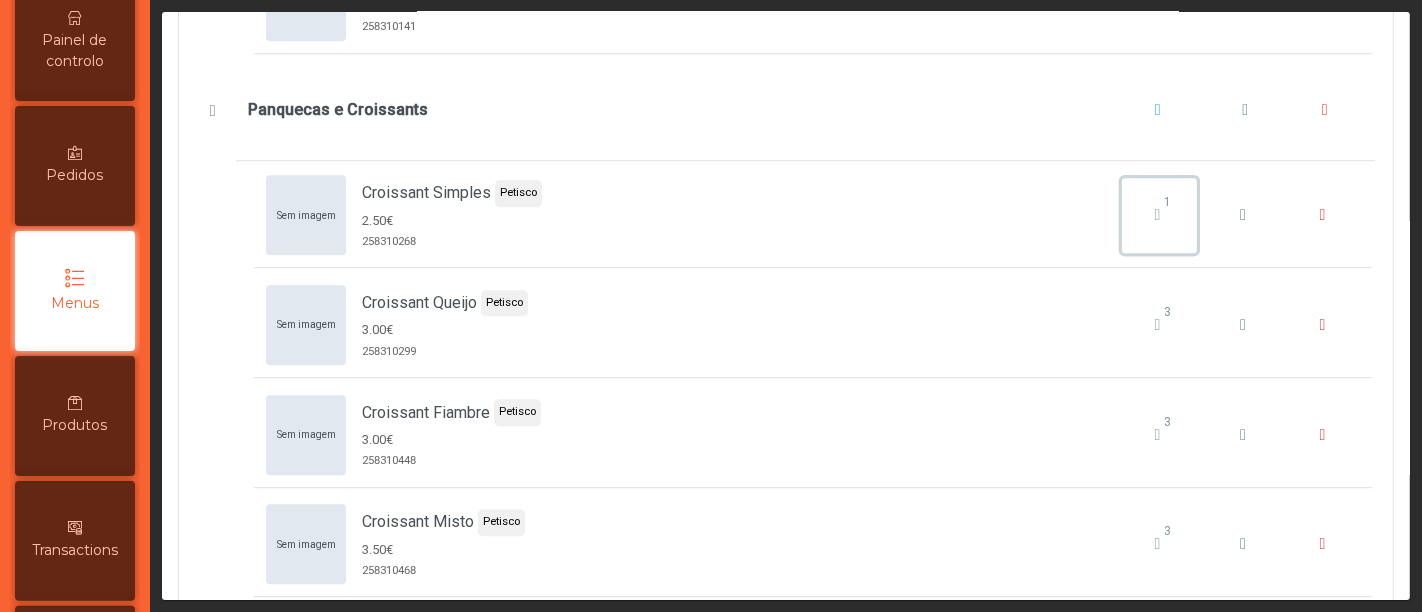 click 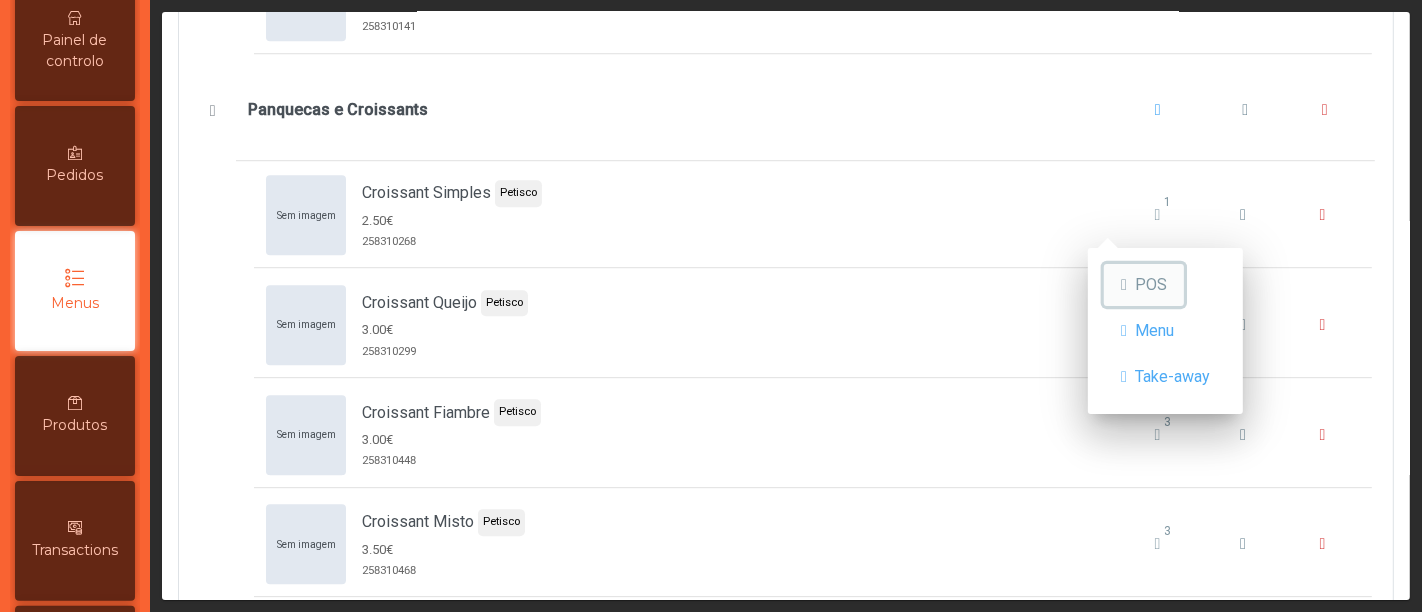 click on "POS" at bounding box center [1151, 285] 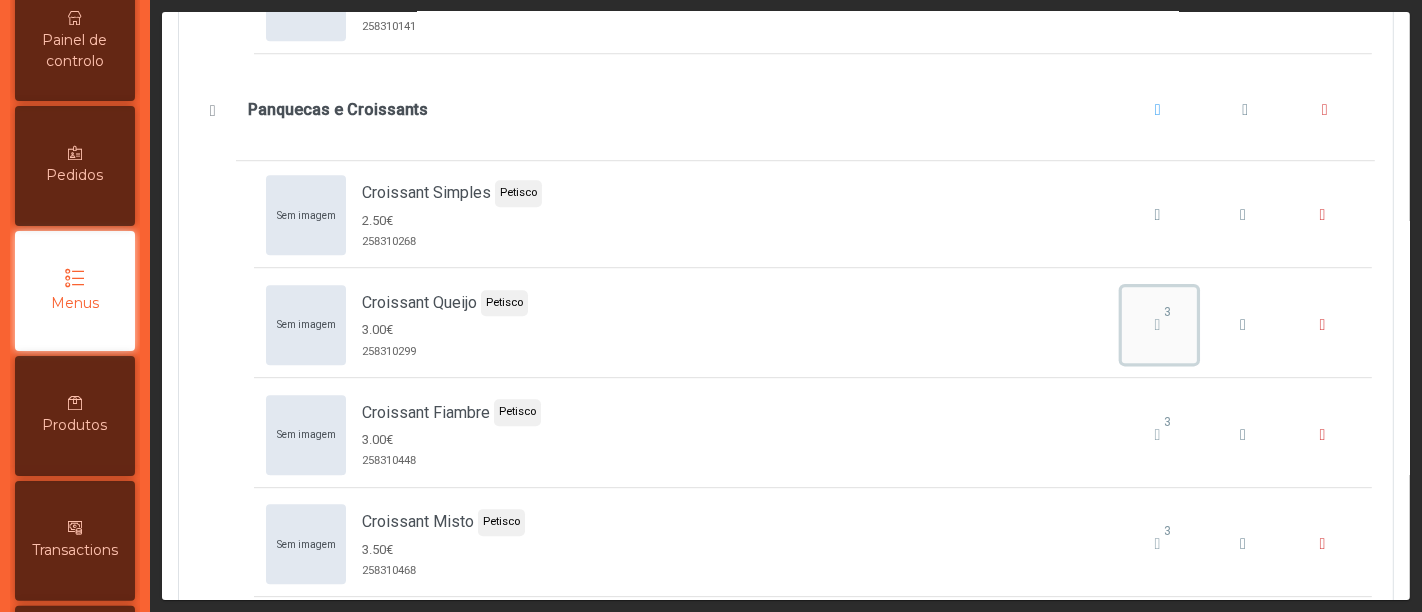 click 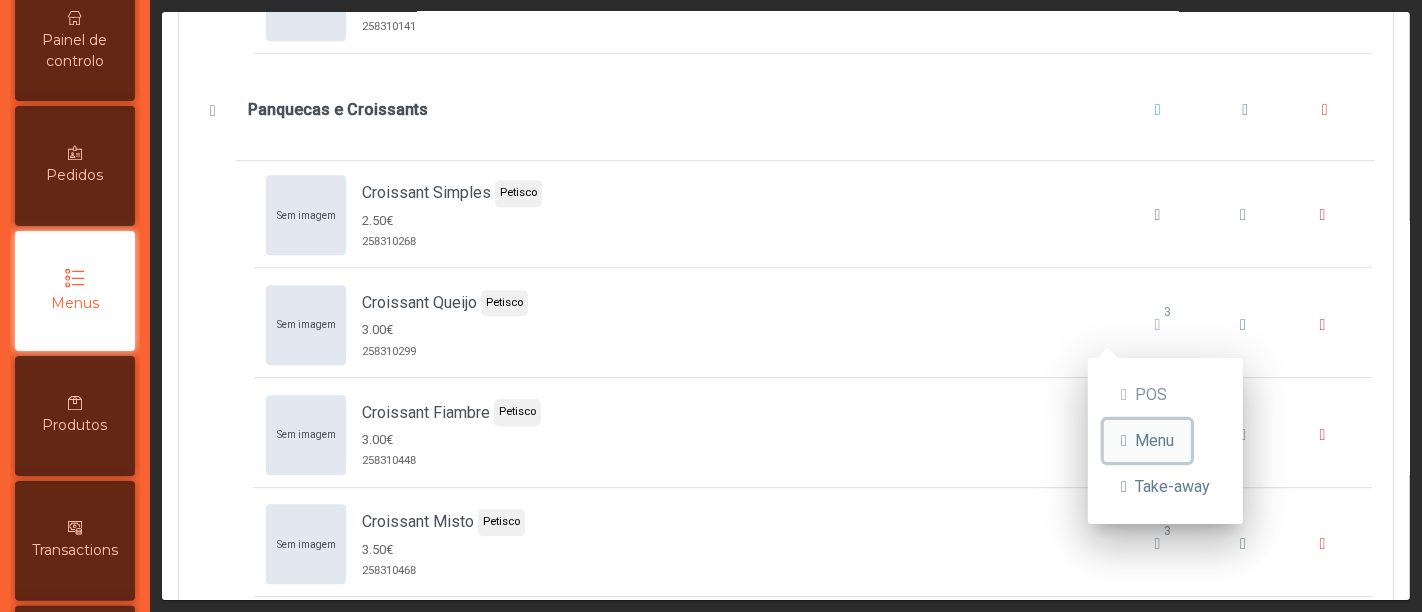 click on "Menu" at bounding box center (1154, 441) 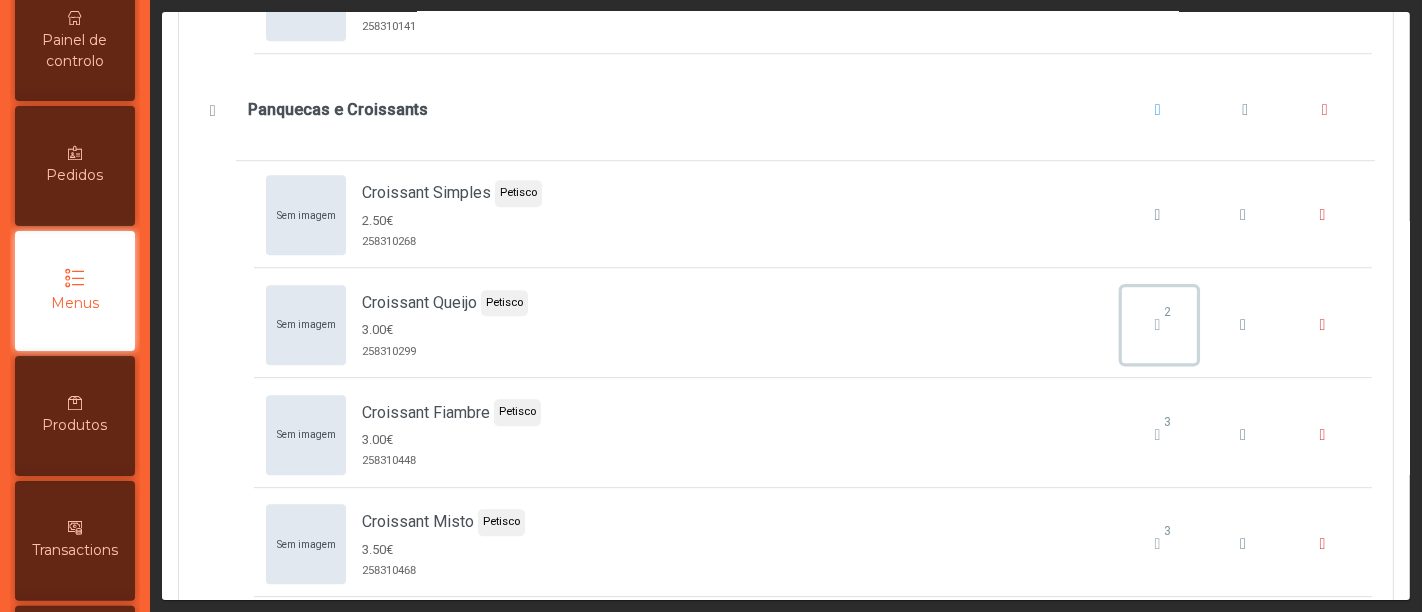 click 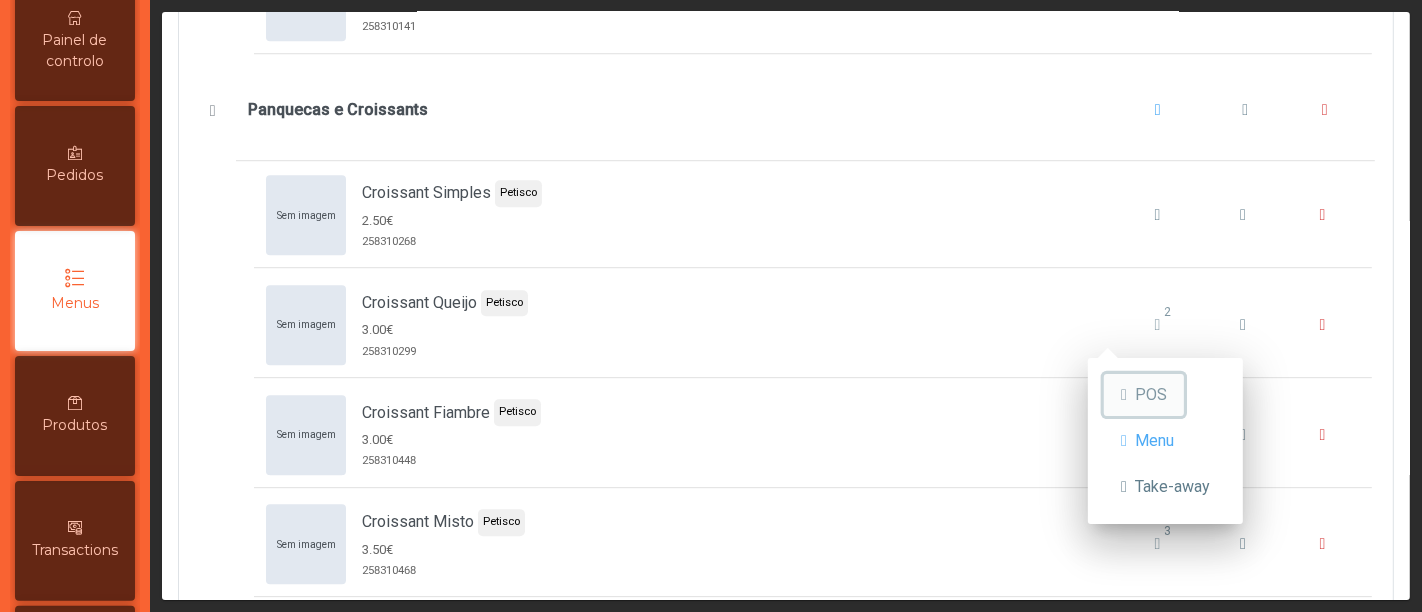 click on "POS" at bounding box center [1151, 395] 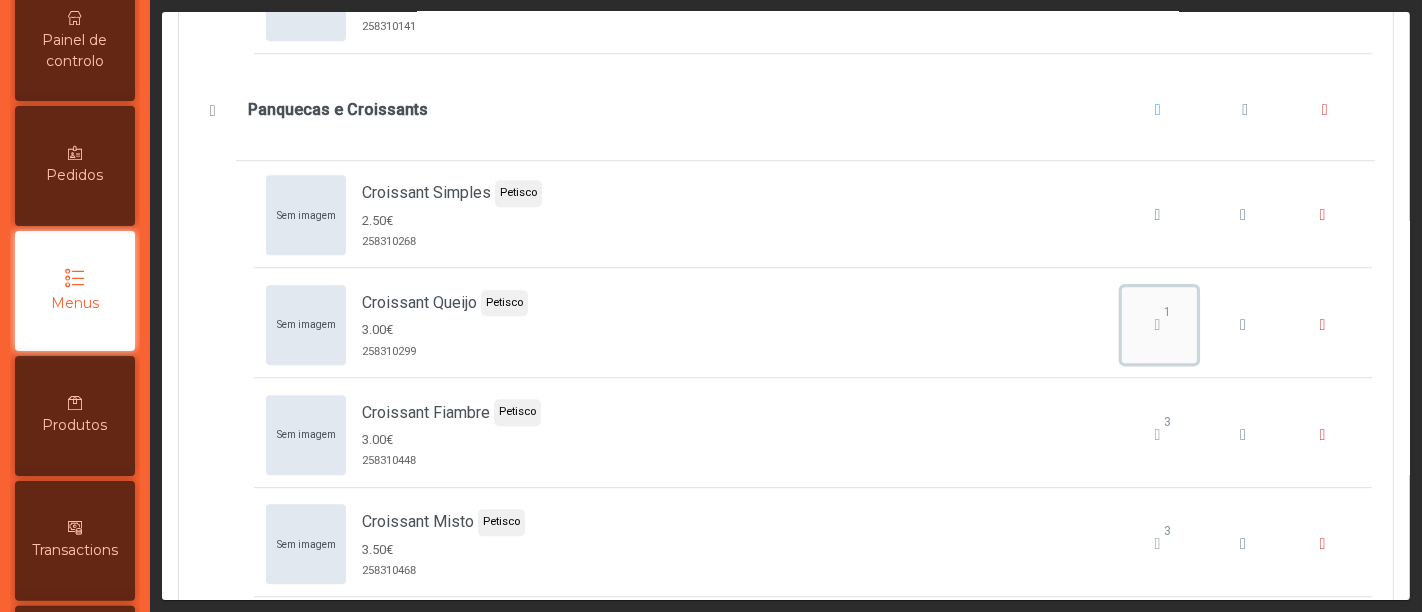 click 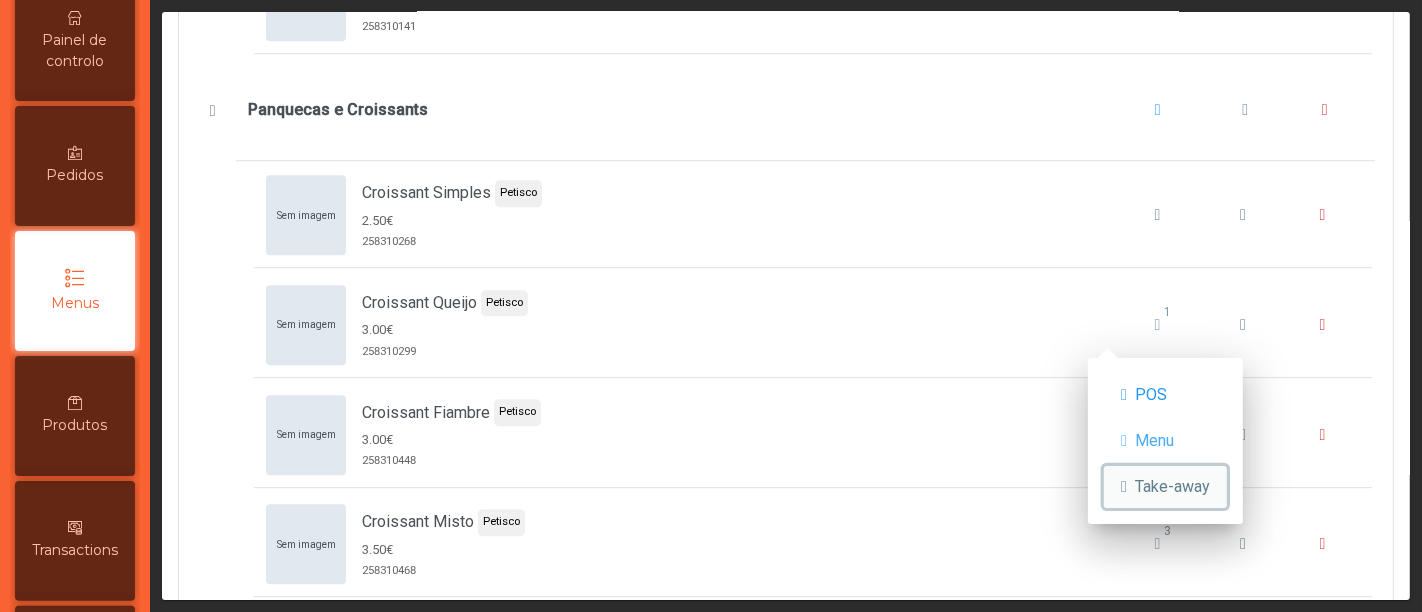 click on "Take-away" at bounding box center (1165, 487) 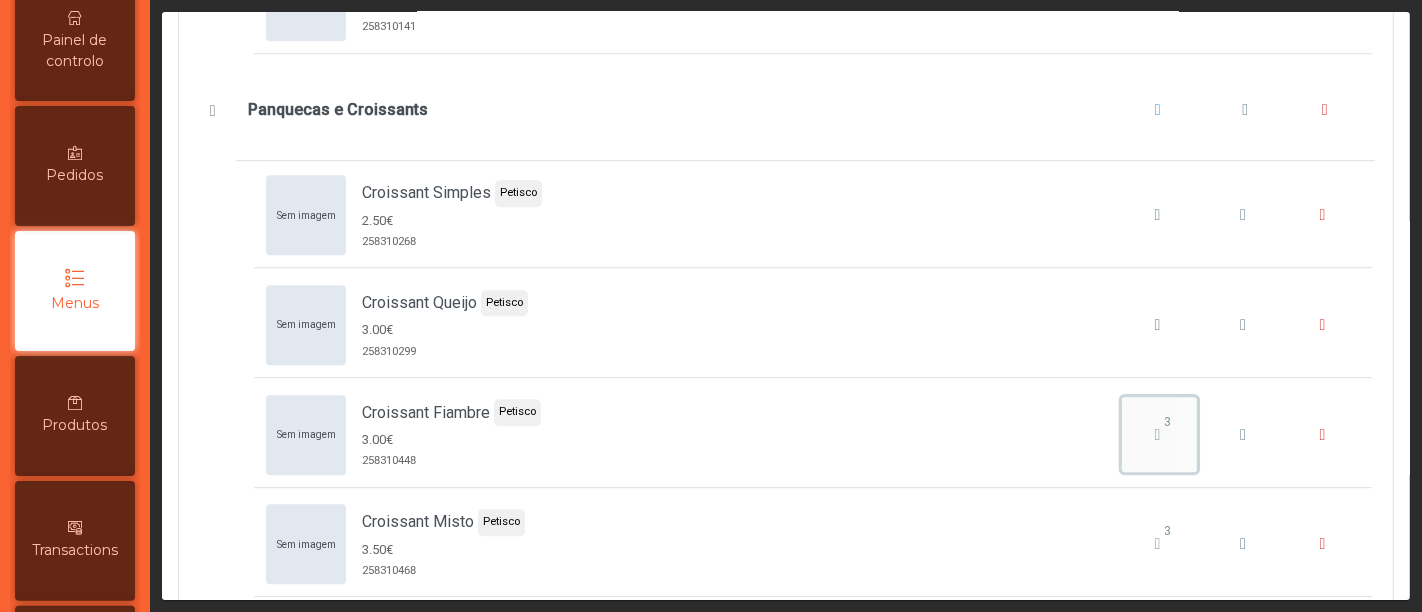 click 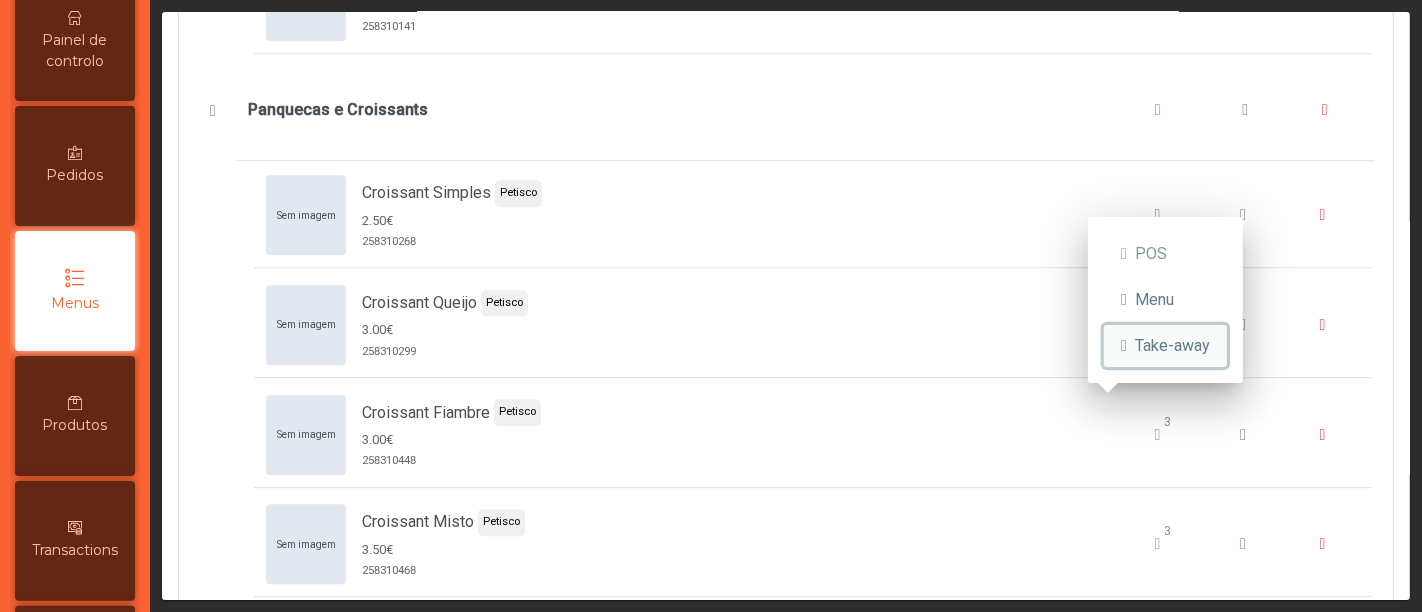 click on "Take-away" at bounding box center [1165, 346] 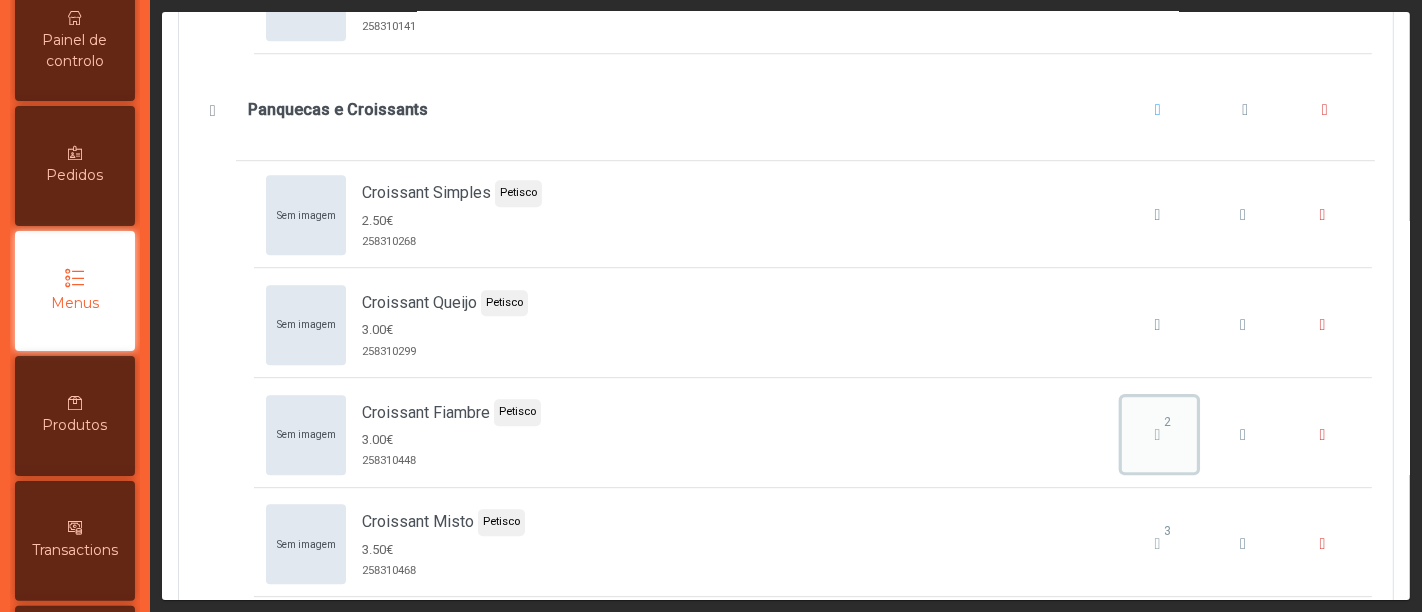 click on "2" 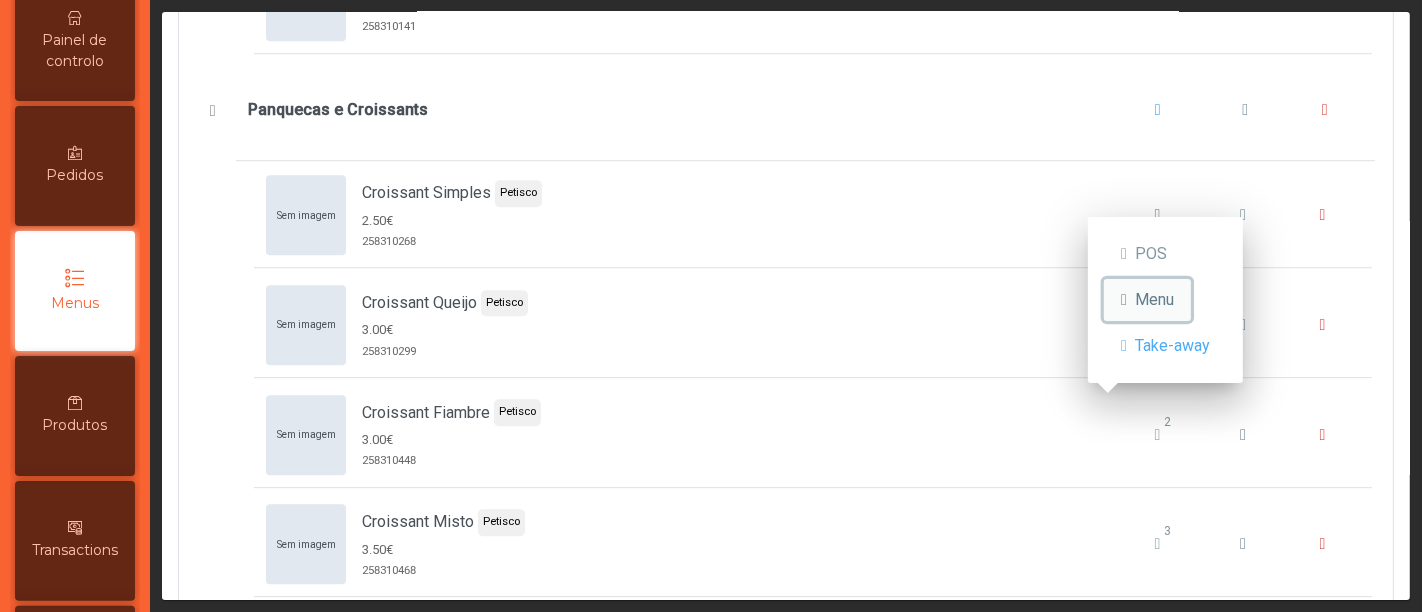 click on "Menu" at bounding box center (1147, 300) 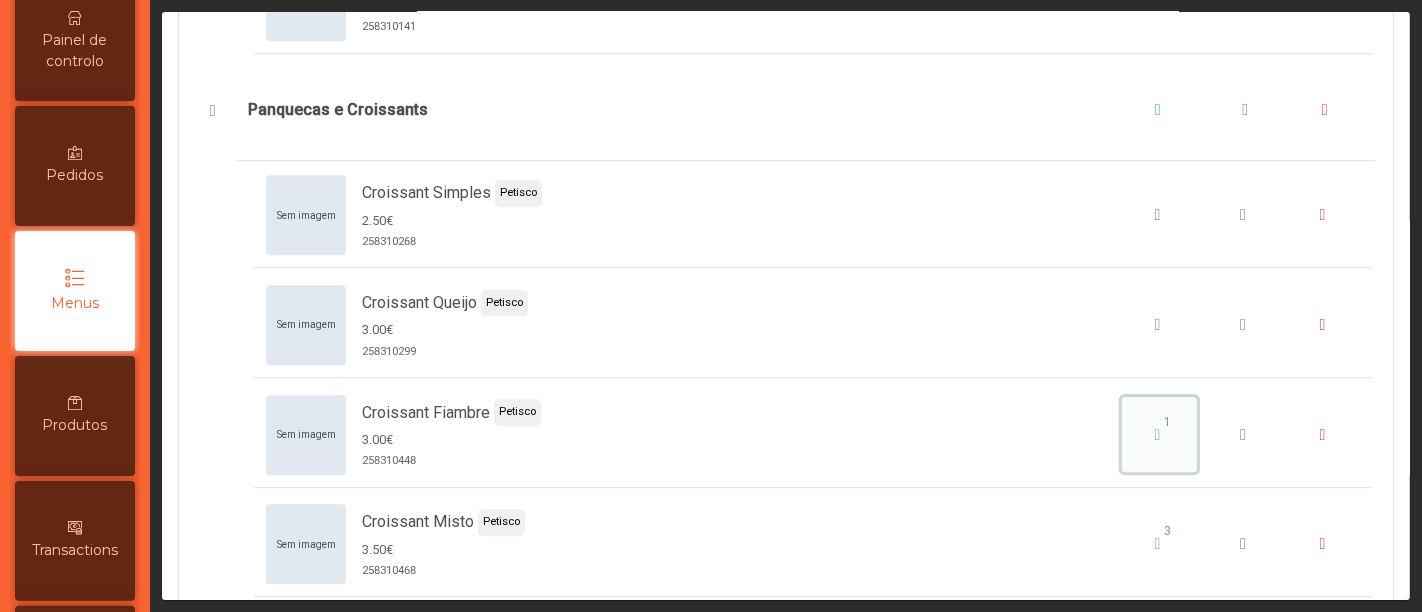 click on "1" 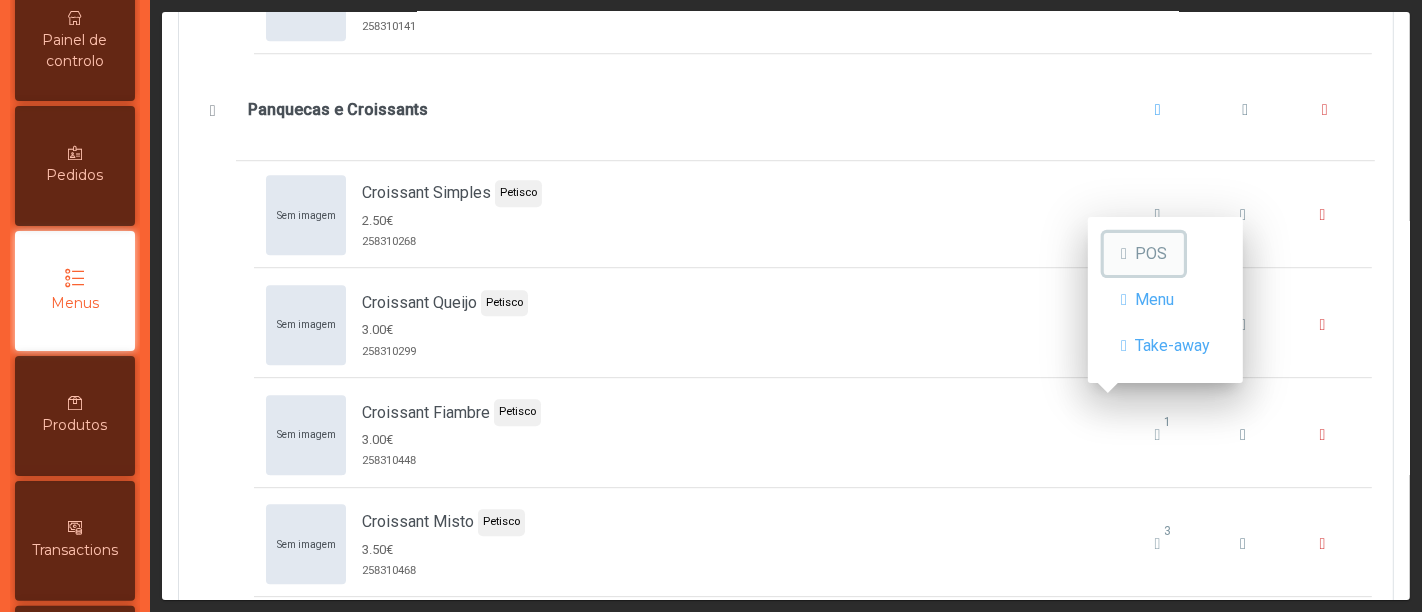 click on "POS" at bounding box center [1151, 254] 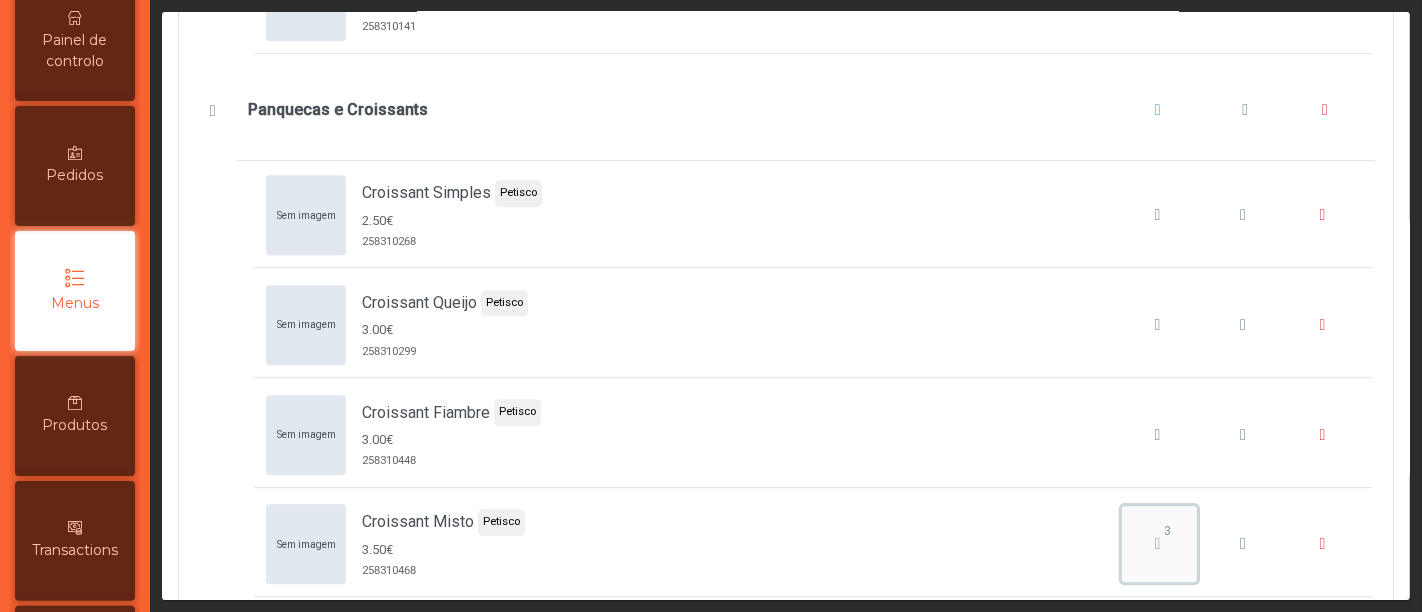 click on "3" 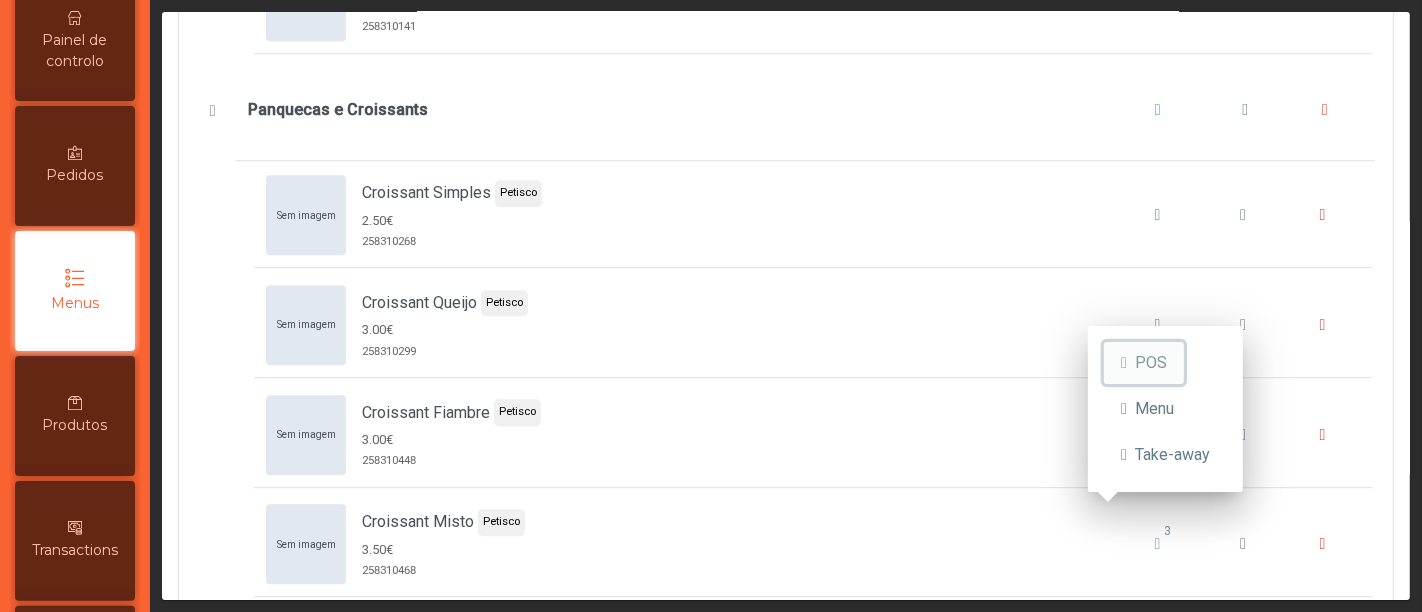 click on "POS" at bounding box center (1151, 363) 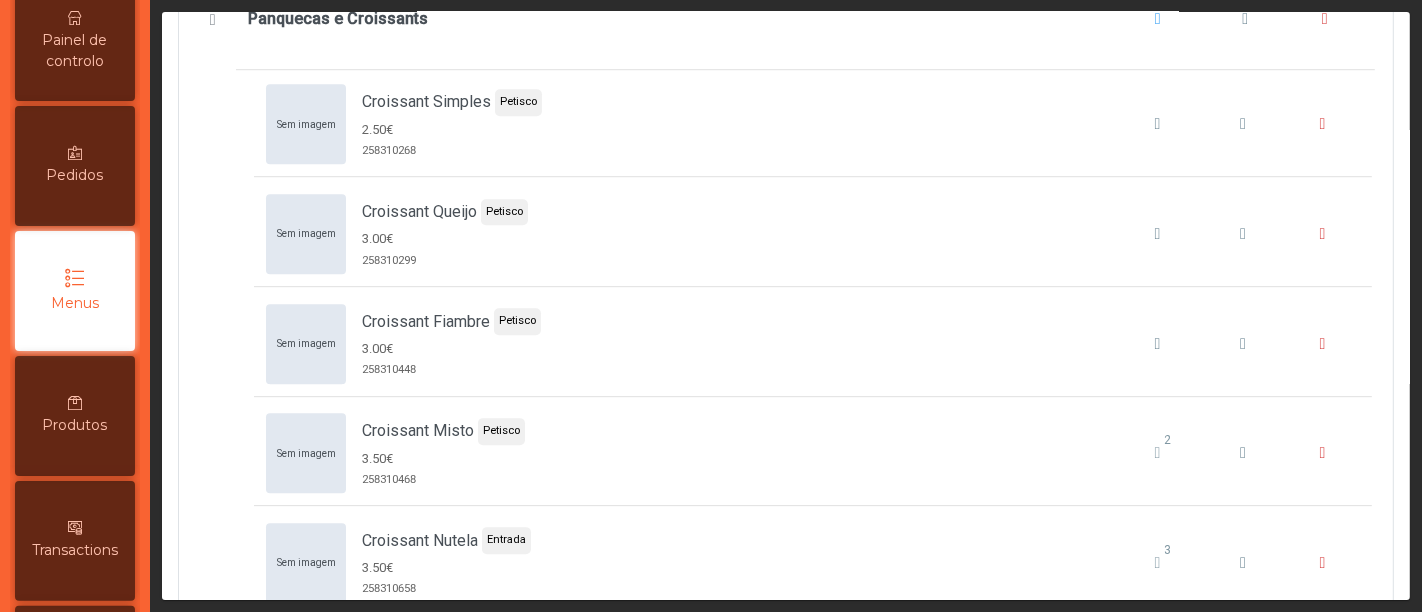 scroll, scrollTop: 4983, scrollLeft: 0, axis: vertical 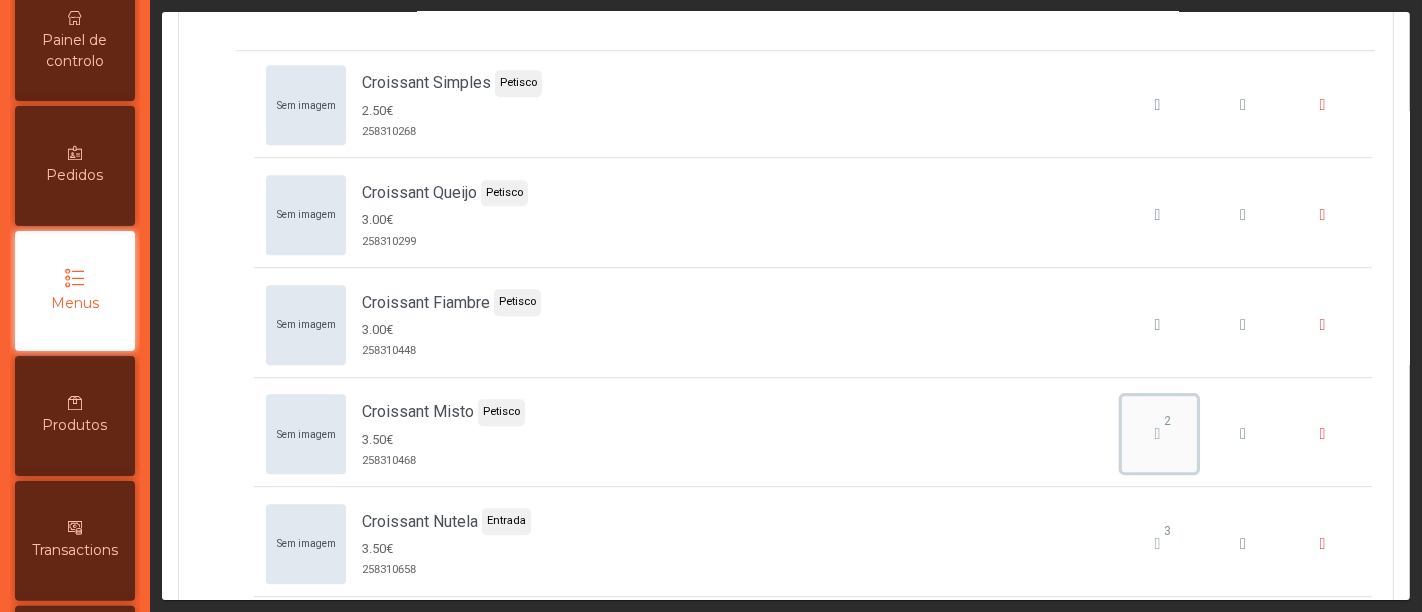 click on "2" 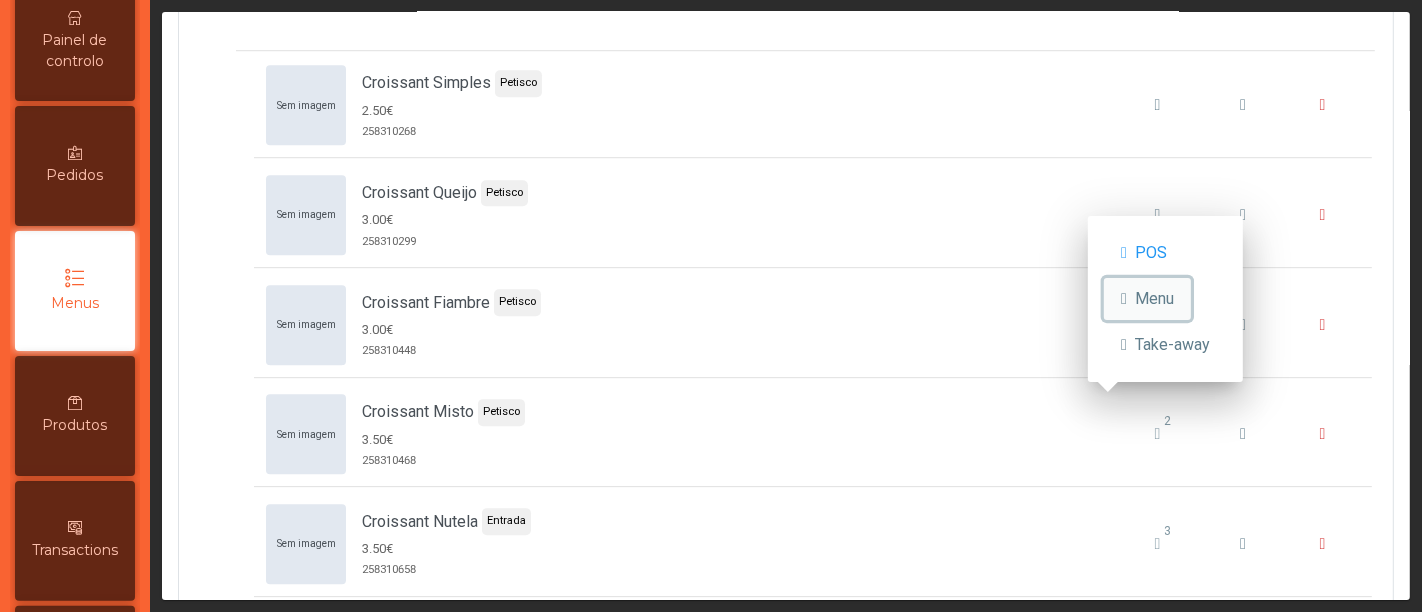 click on "Menu" at bounding box center [1154, 299] 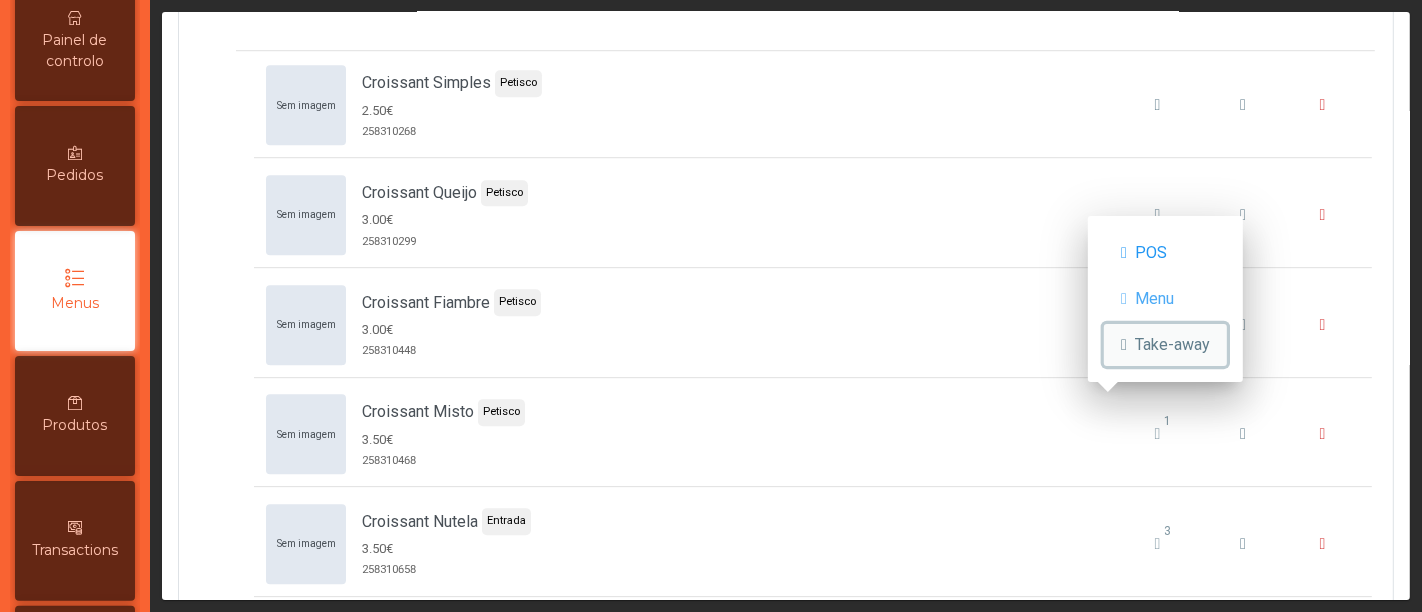 click on "Take-away" at bounding box center [1172, 345] 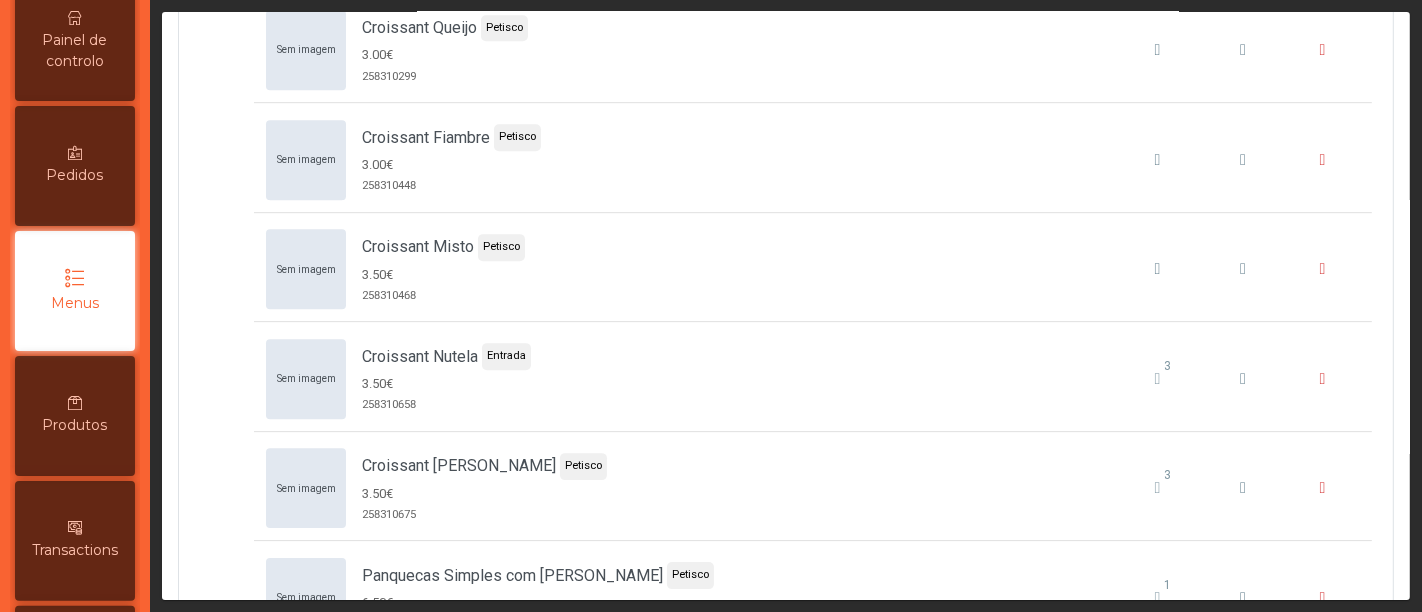 scroll, scrollTop: 5159, scrollLeft: 0, axis: vertical 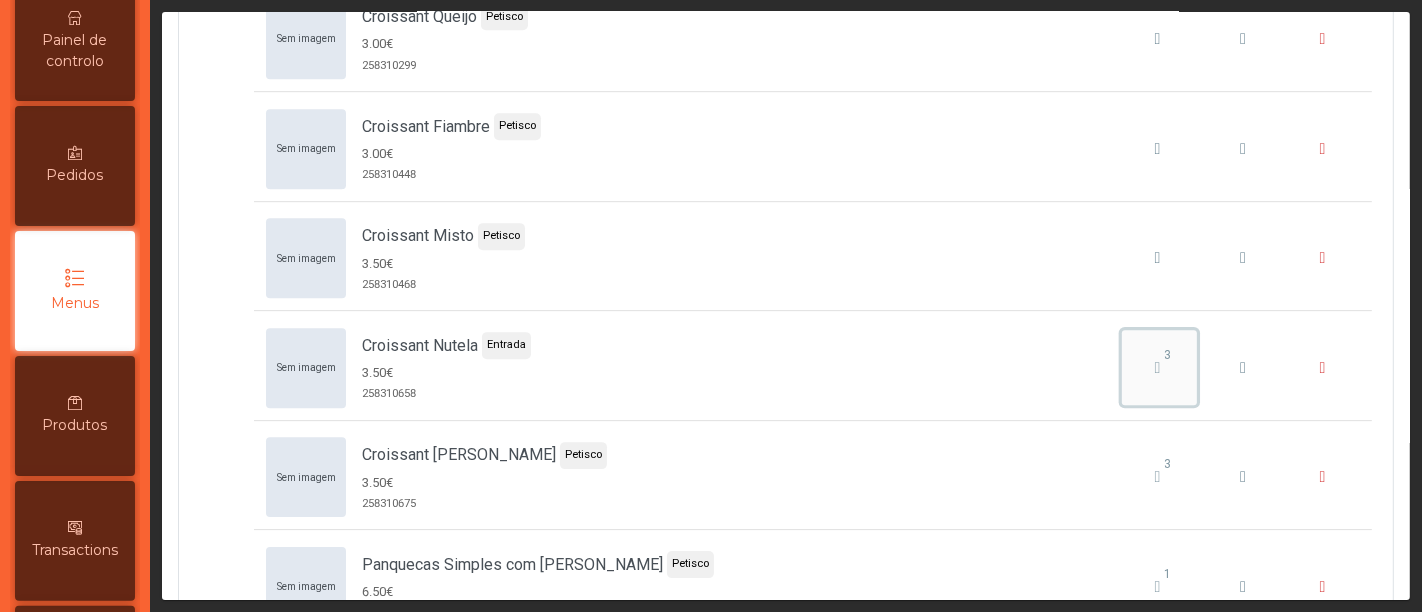 click on "3" 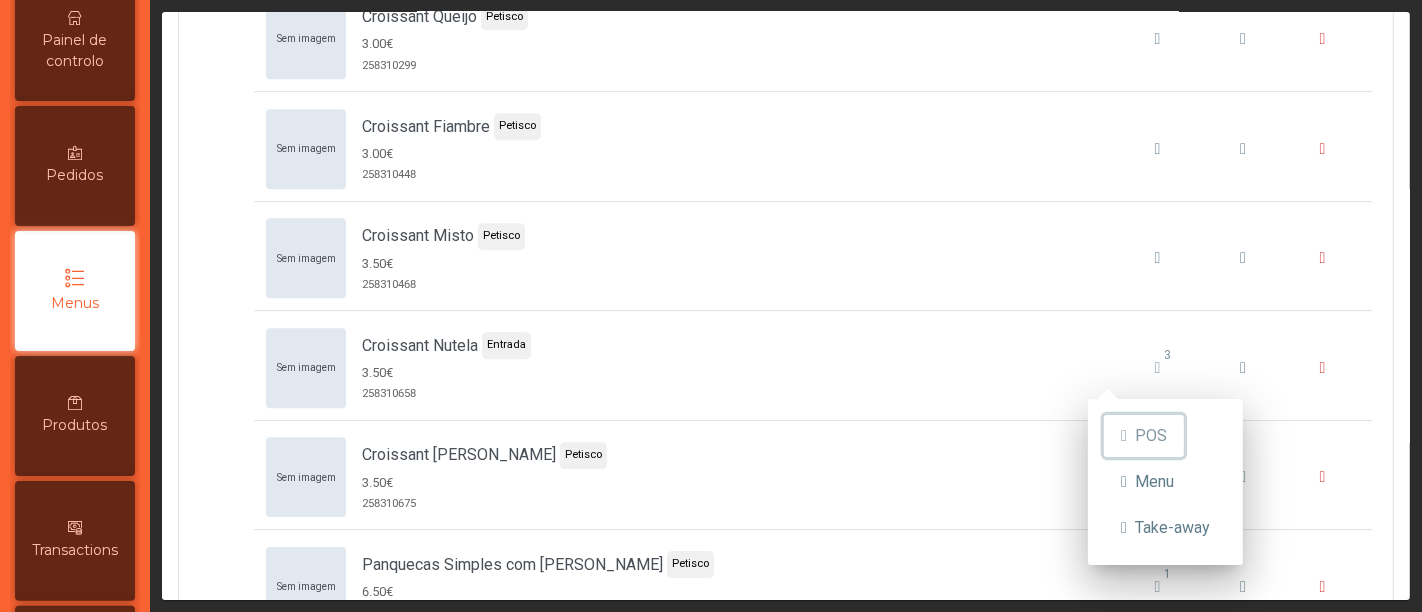 drag, startPoint x: 1146, startPoint y: 434, endPoint x: 1143, endPoint y: 412, distance: 22.203604 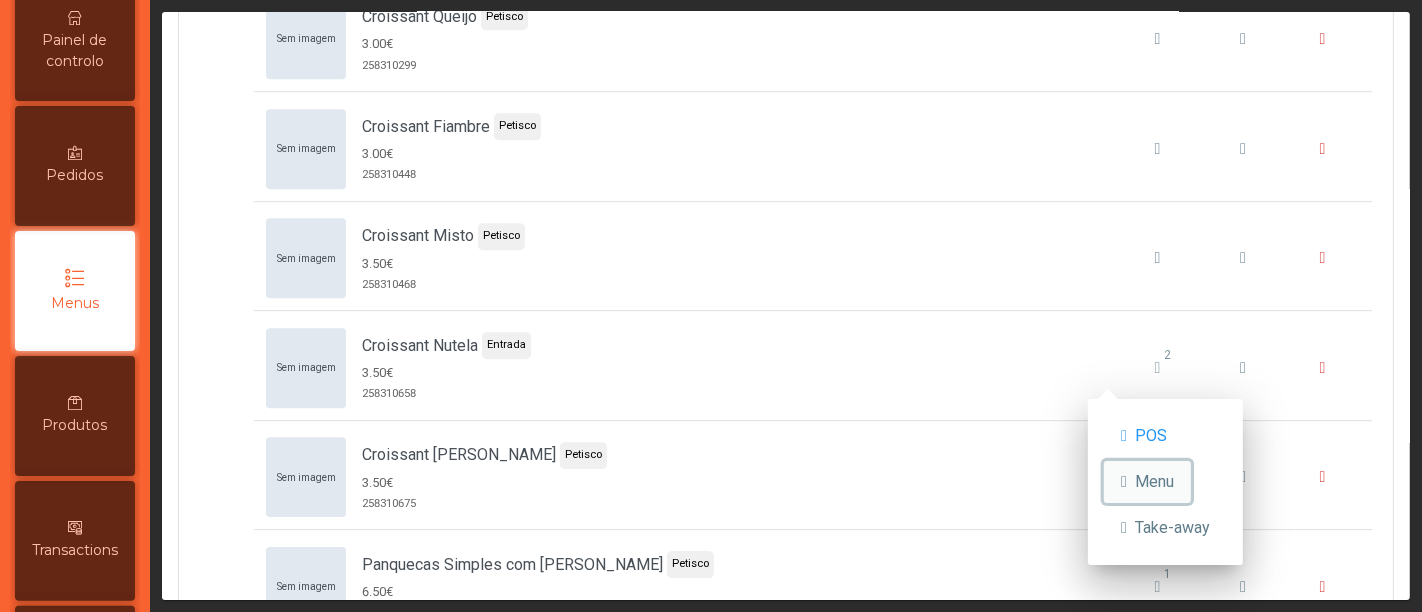 click on "Menu" at bounding box center [1147, 482] 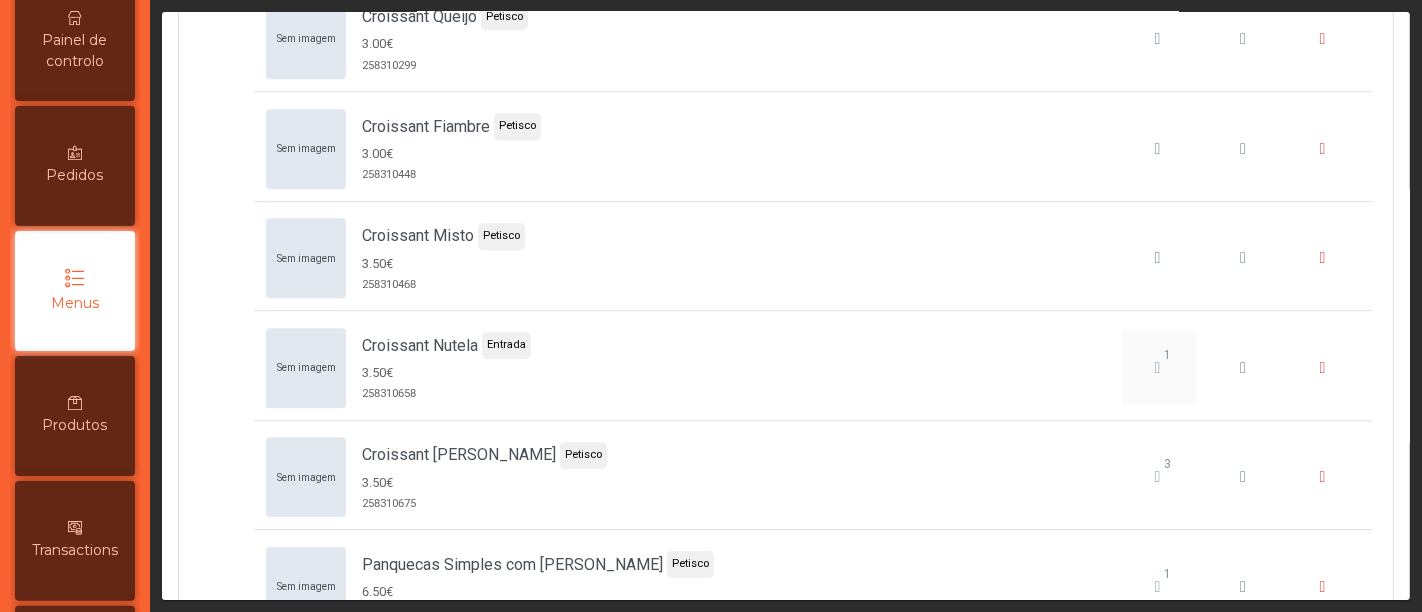 click 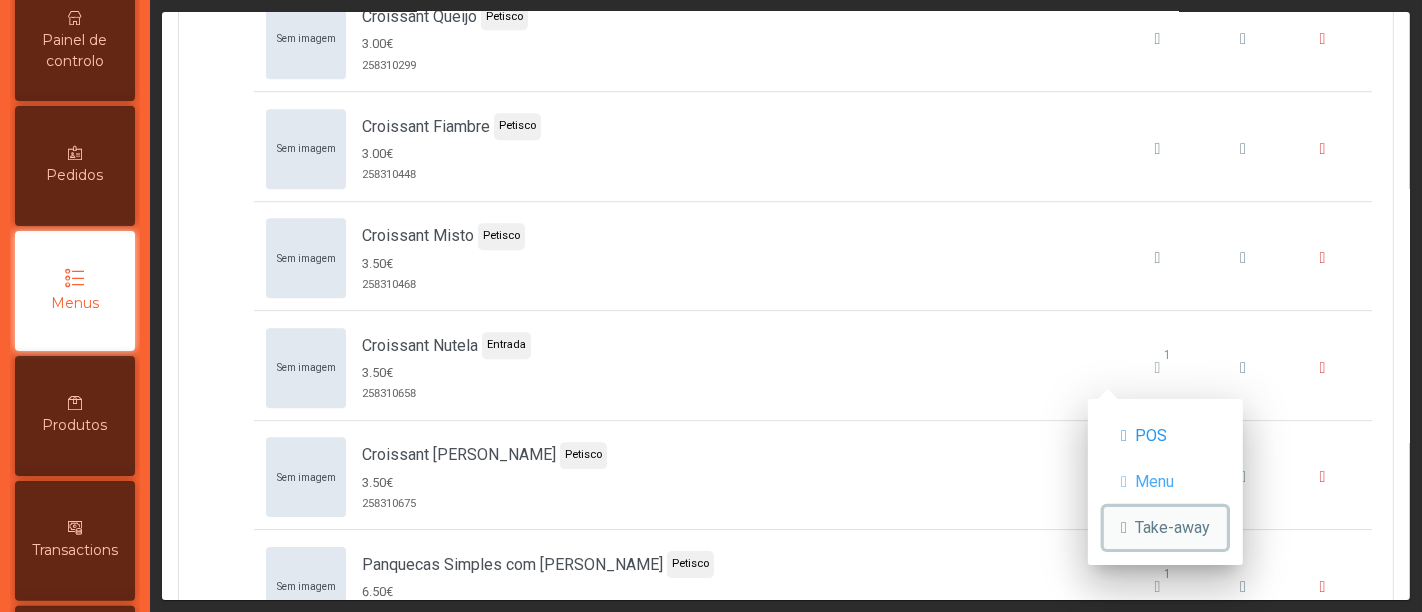 click on "Take-away" at bounding box center (1172, 528) 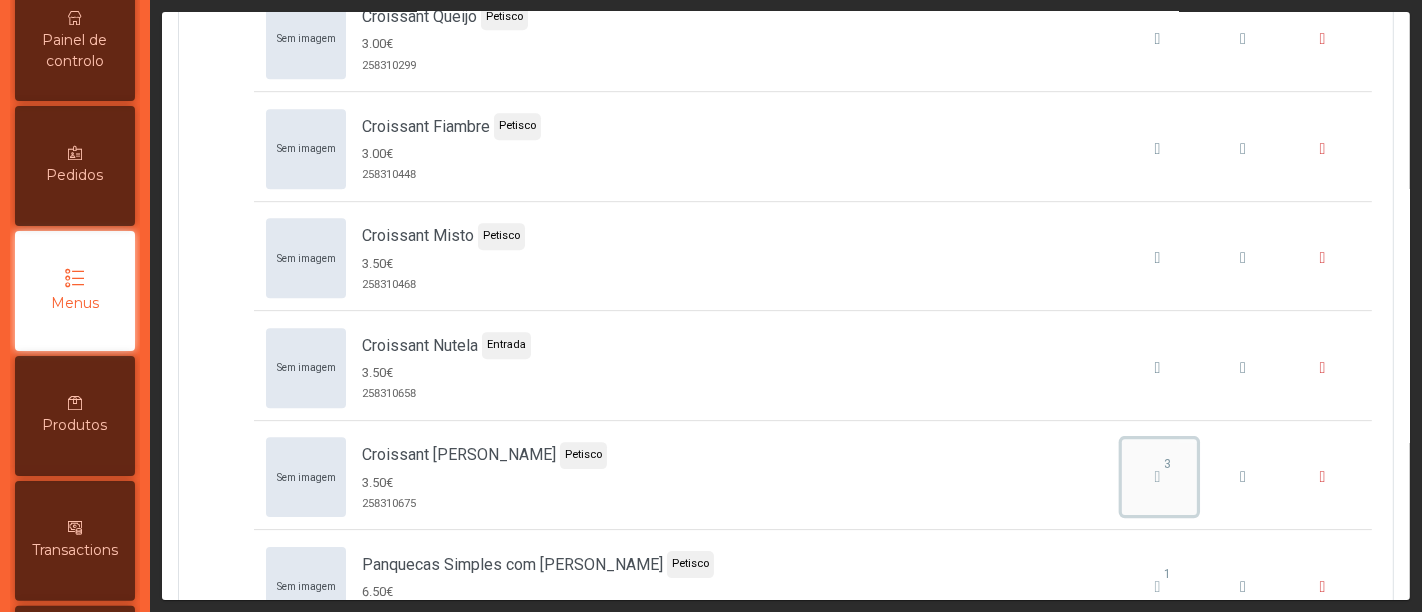 click on "3" 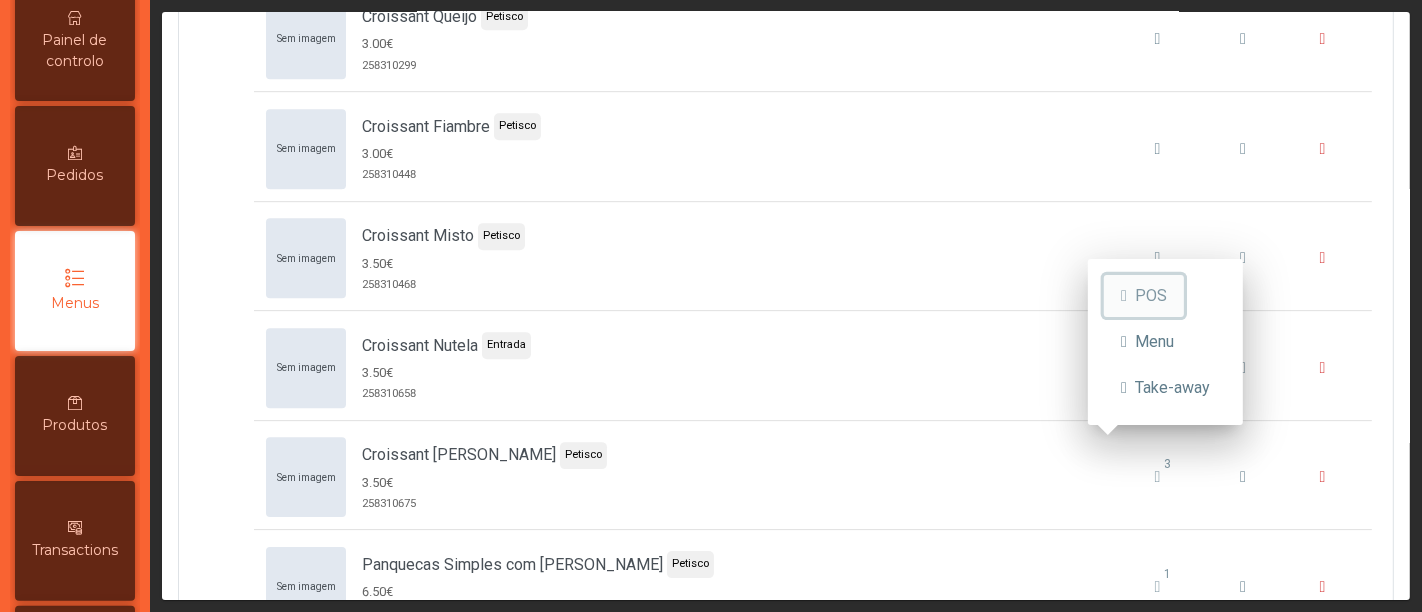 click on "POS" at bounding box center (1151, 296) 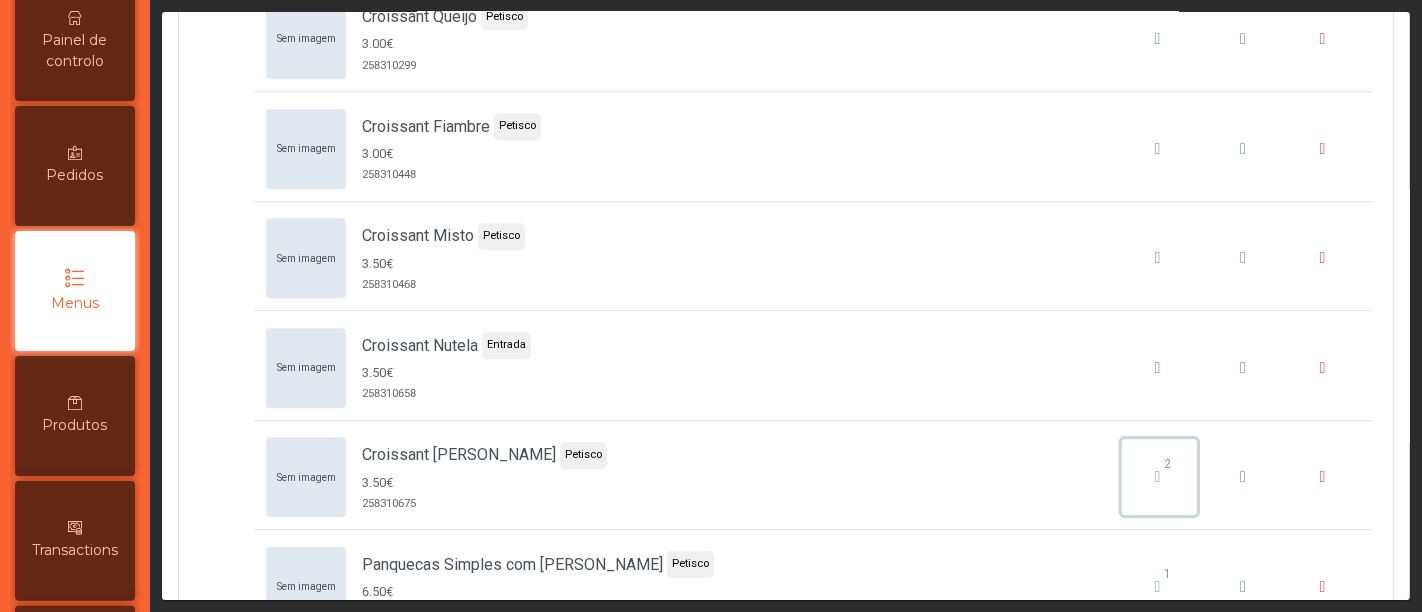click on "2" 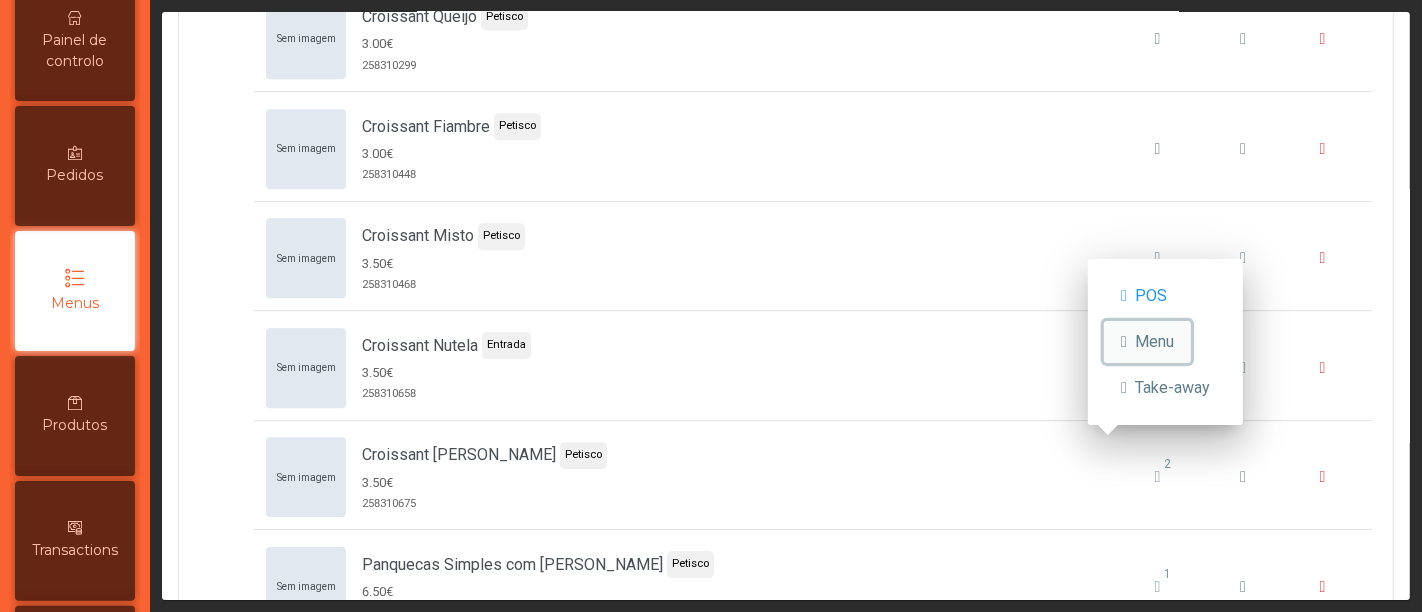 click on "Menu" at bounding box center [1154, 342] 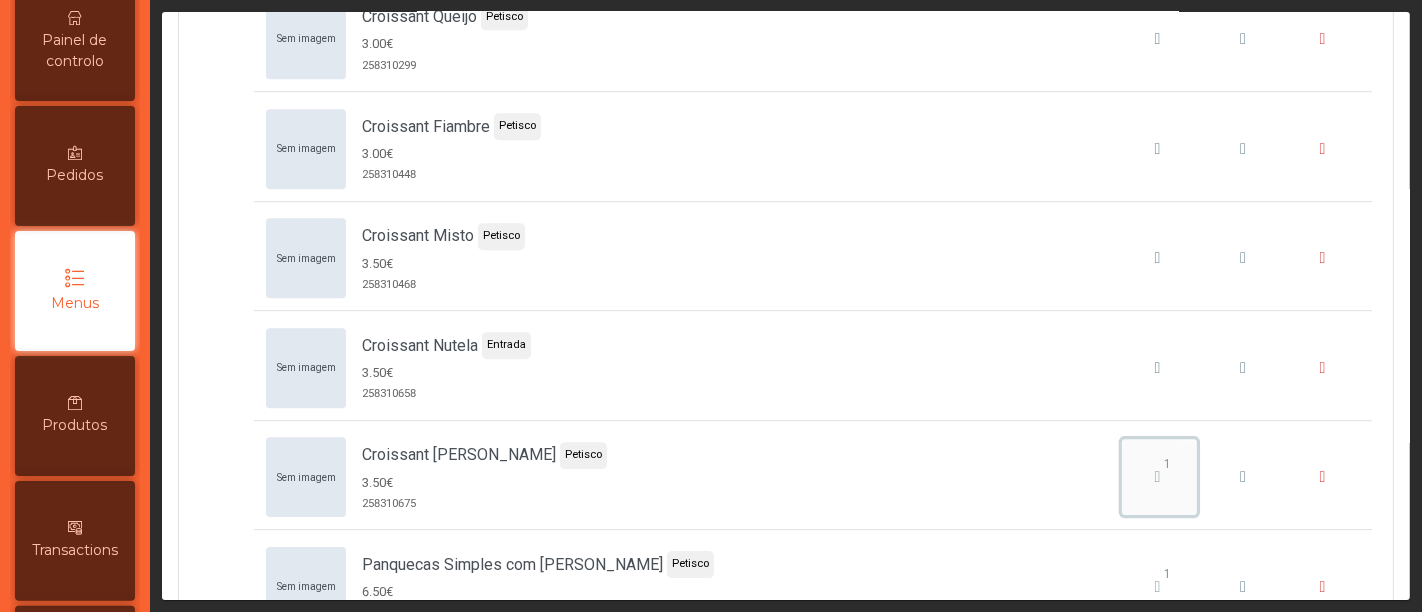 click on "1" 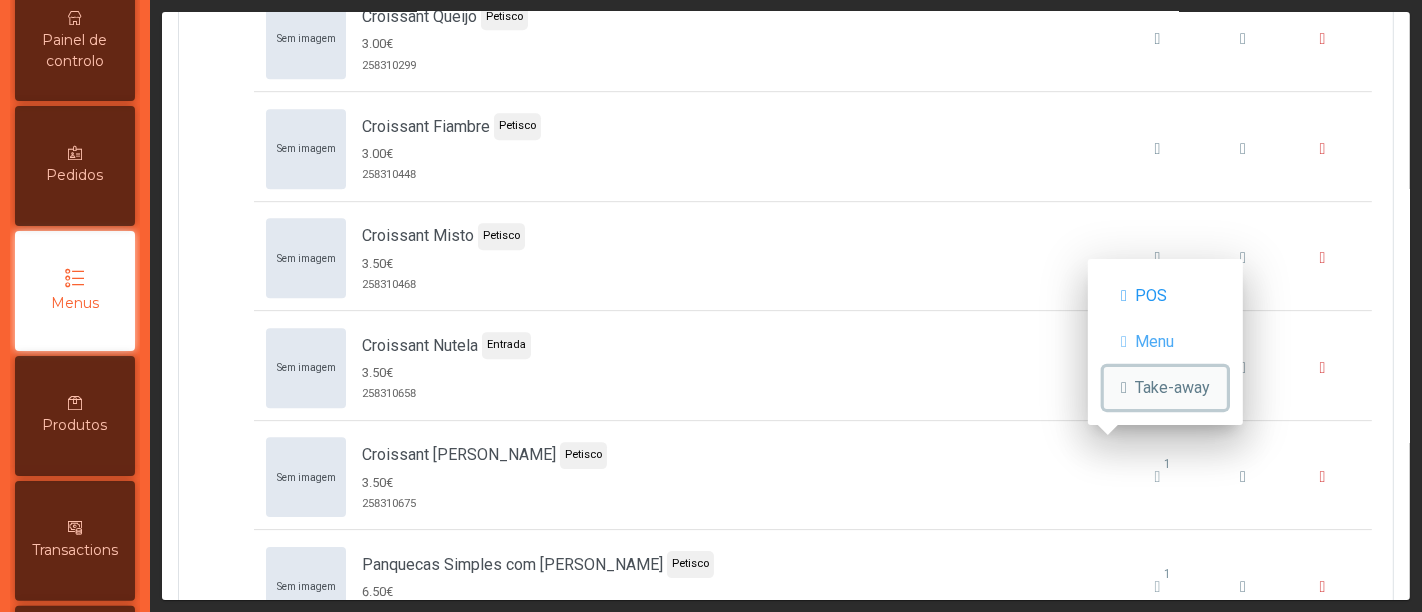 click on "Take-away" at bounding box center [1172, 388] 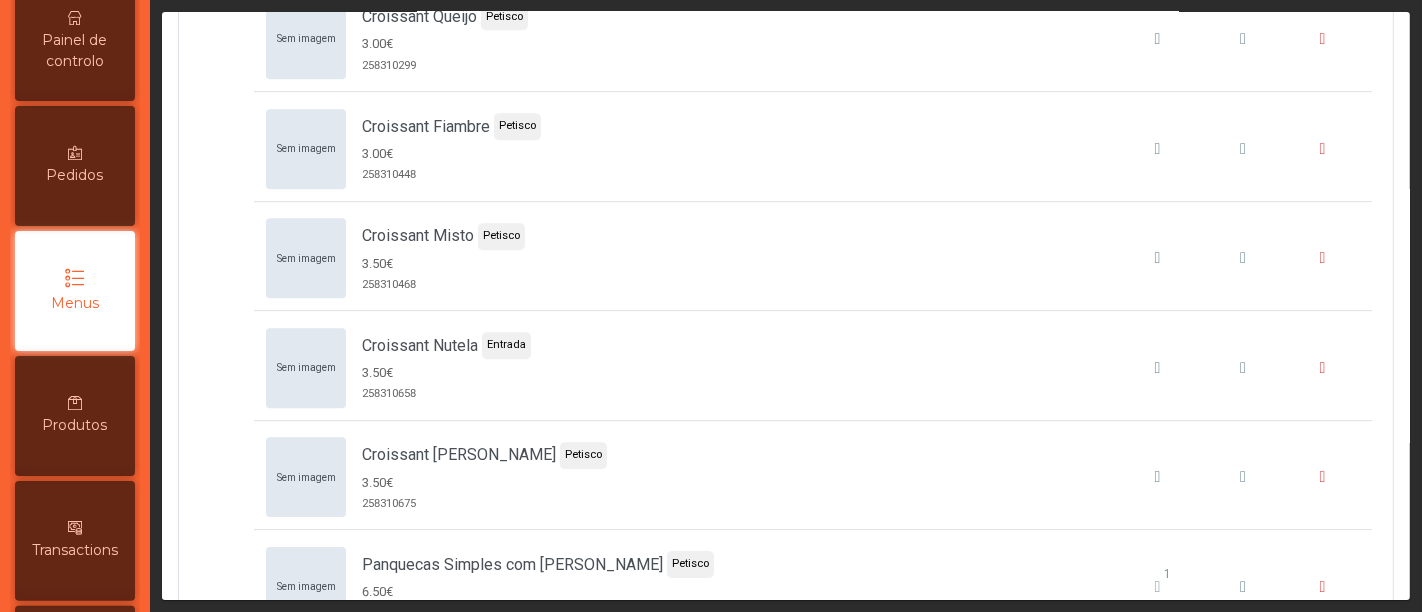 click on "Painel de controlo" at bounding box center [75, 51] 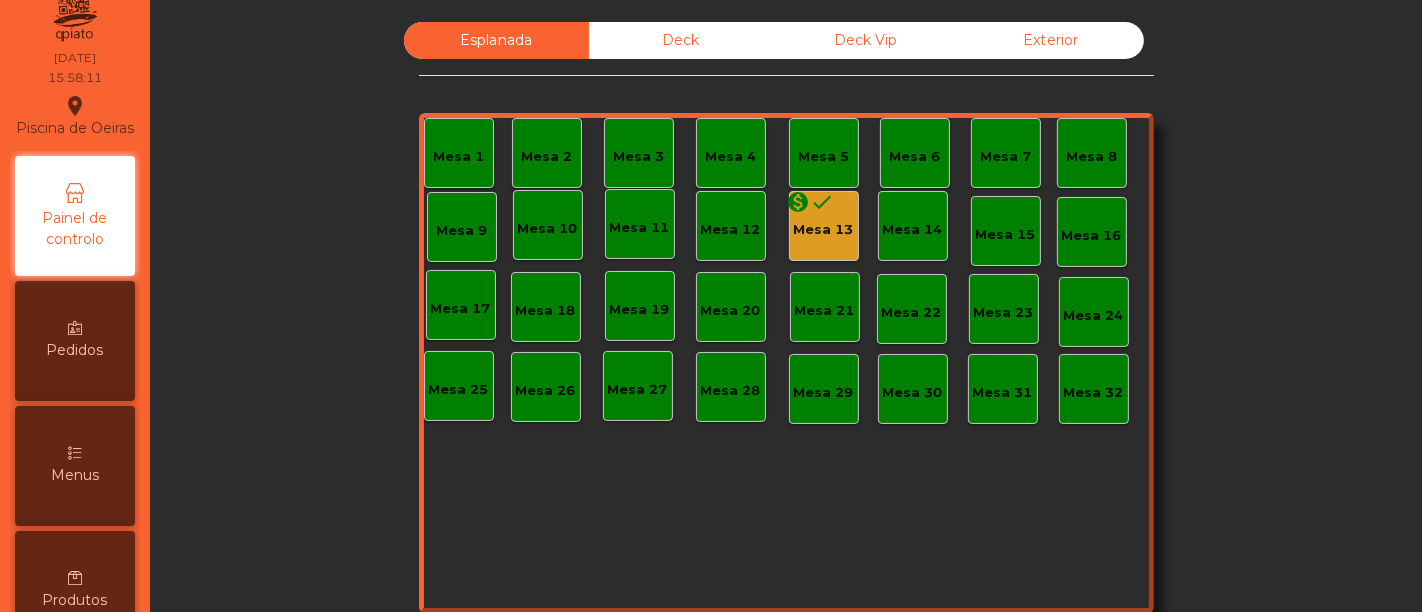 scroll, scrollTop: 0, scrollLeft: 0, axis: both 